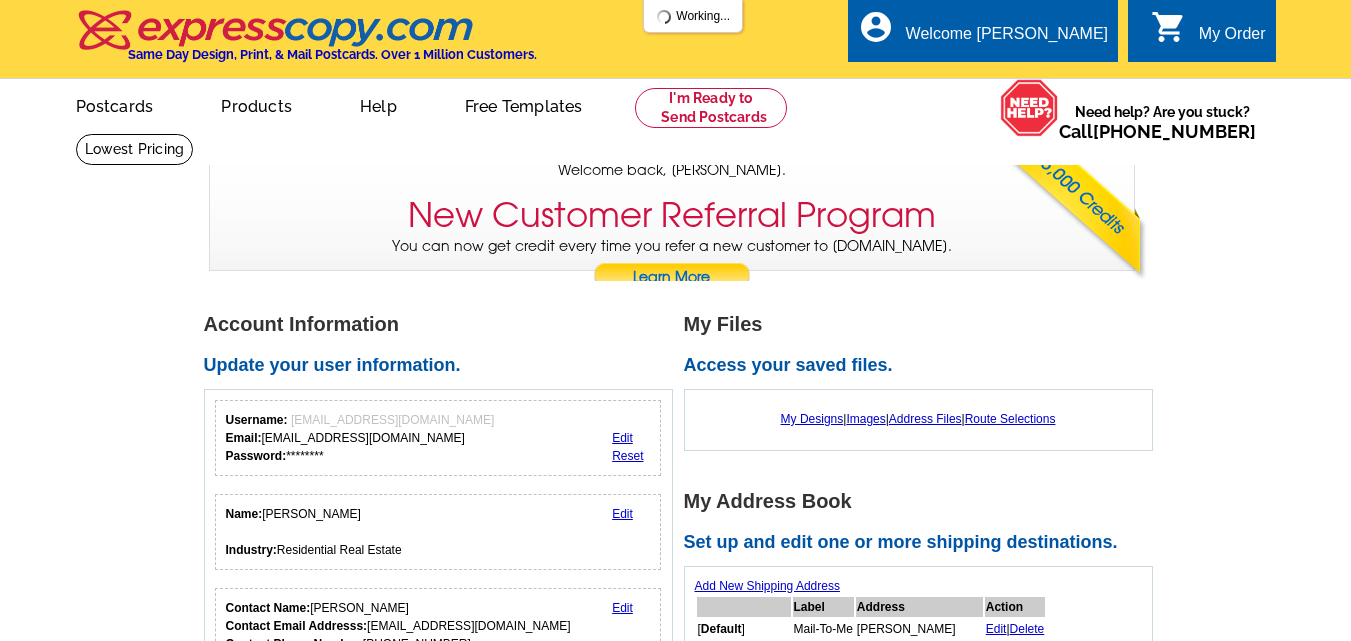 scroll, scrollTop: 0, scrollLeft: 0, axis: both 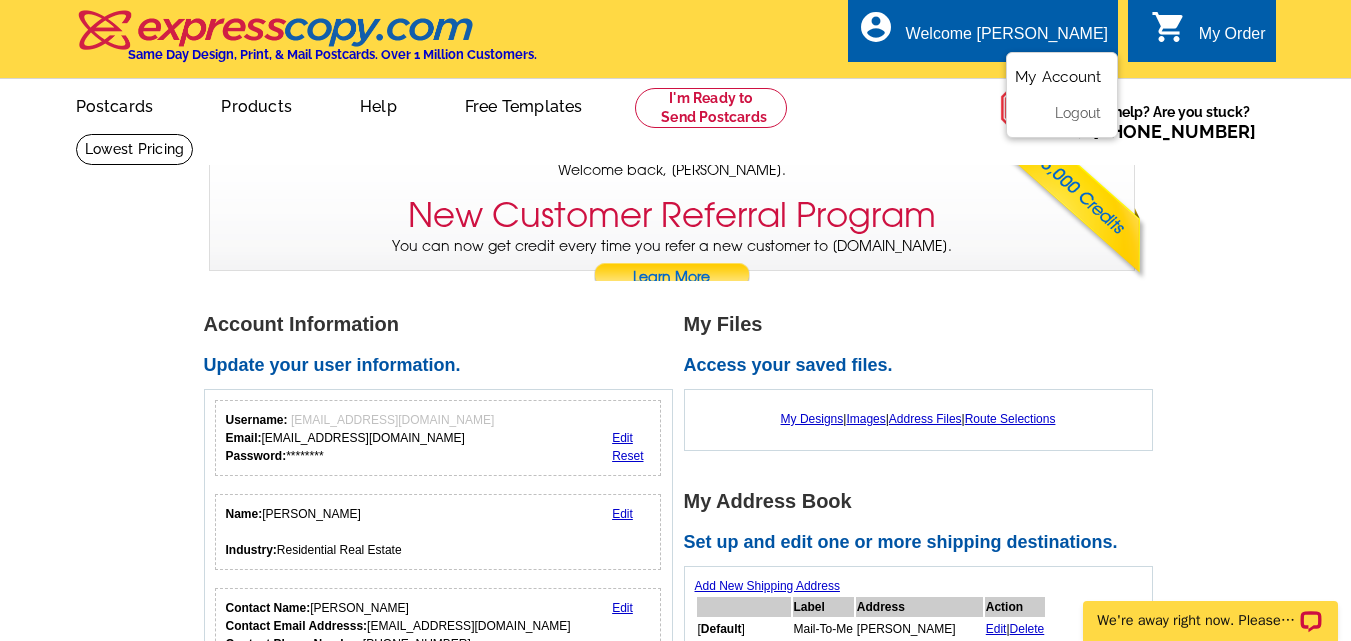 click on "My Account" at bounding box center (1058, 77) 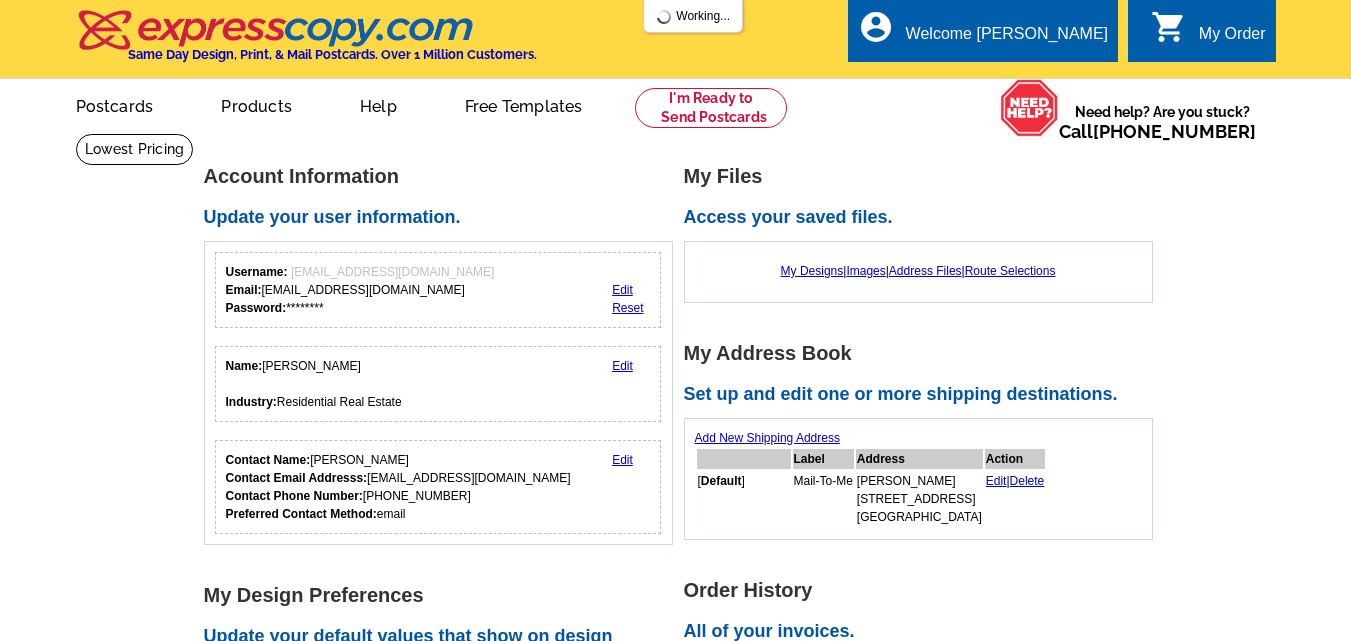 click on "Add New Shipping Address
Label
Address
Action
[  Default   ]
Mail-To-Me
[PERSON_NAME]
[STREET_ADDRESS]
Edit  |  Delete" at bounding box center (918, 479) 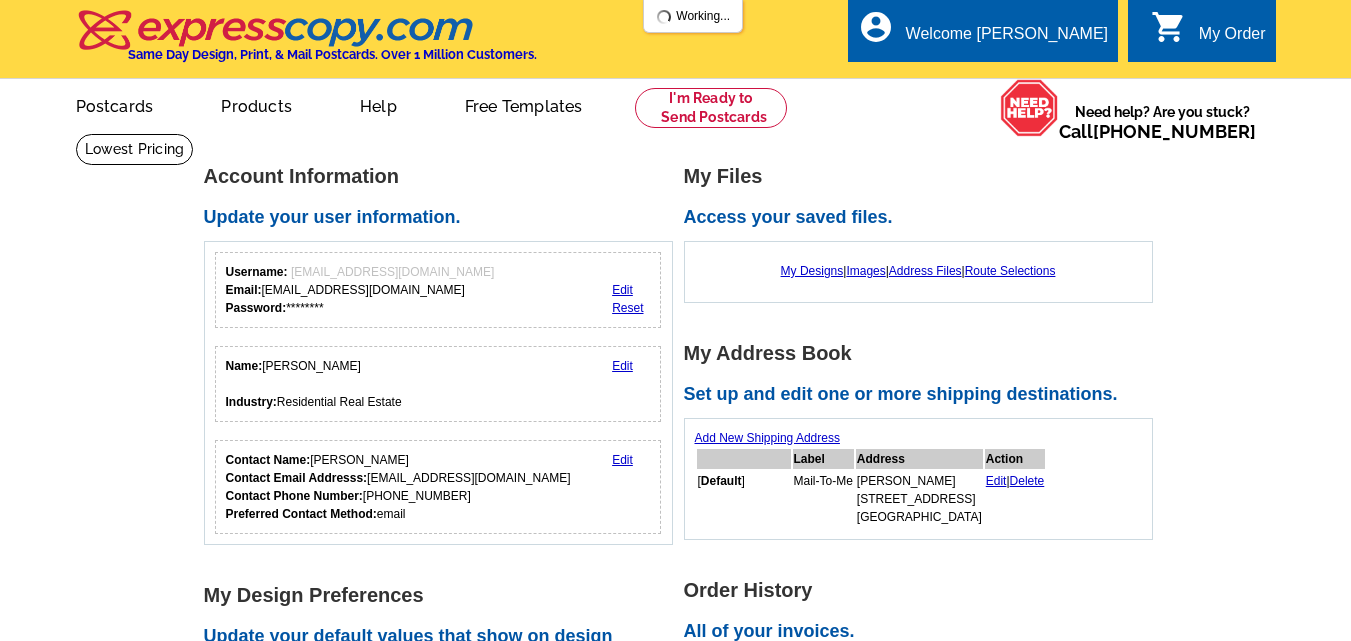 scroll, scrollTop: 0, scrollLeft: 0, axis: both 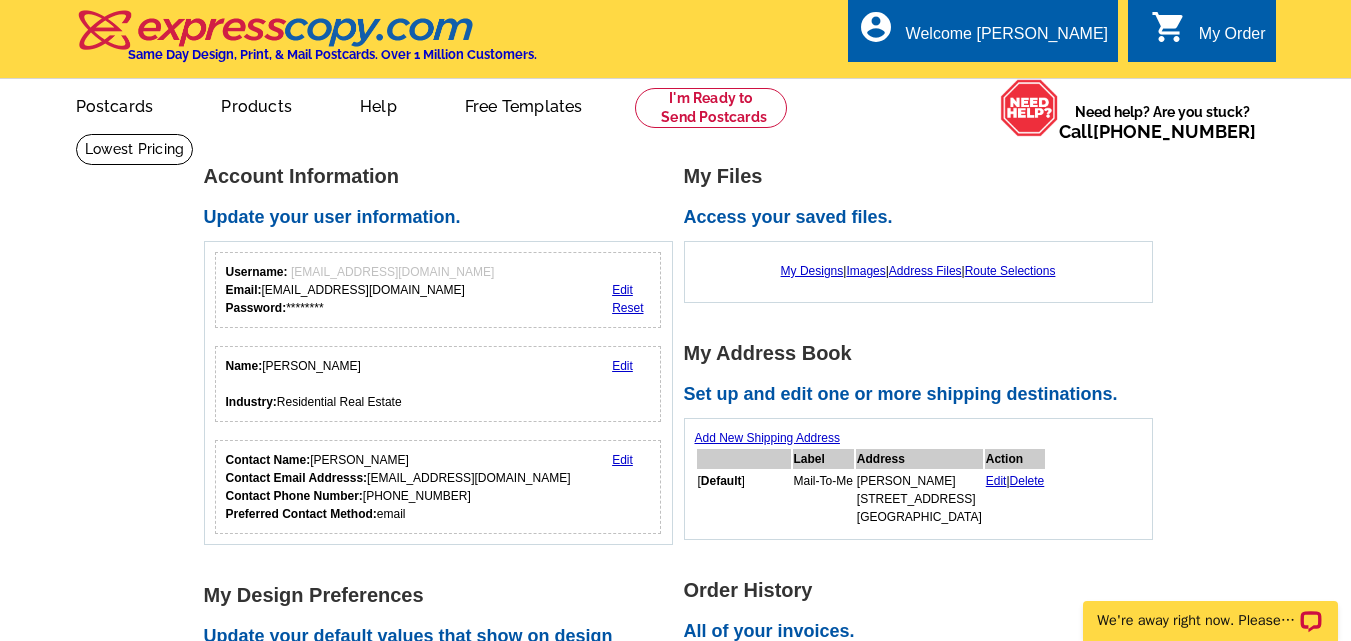 click on "My Designs  |
Images  |
Address Files
|  Route Selections" at bounding box center [918, 271] 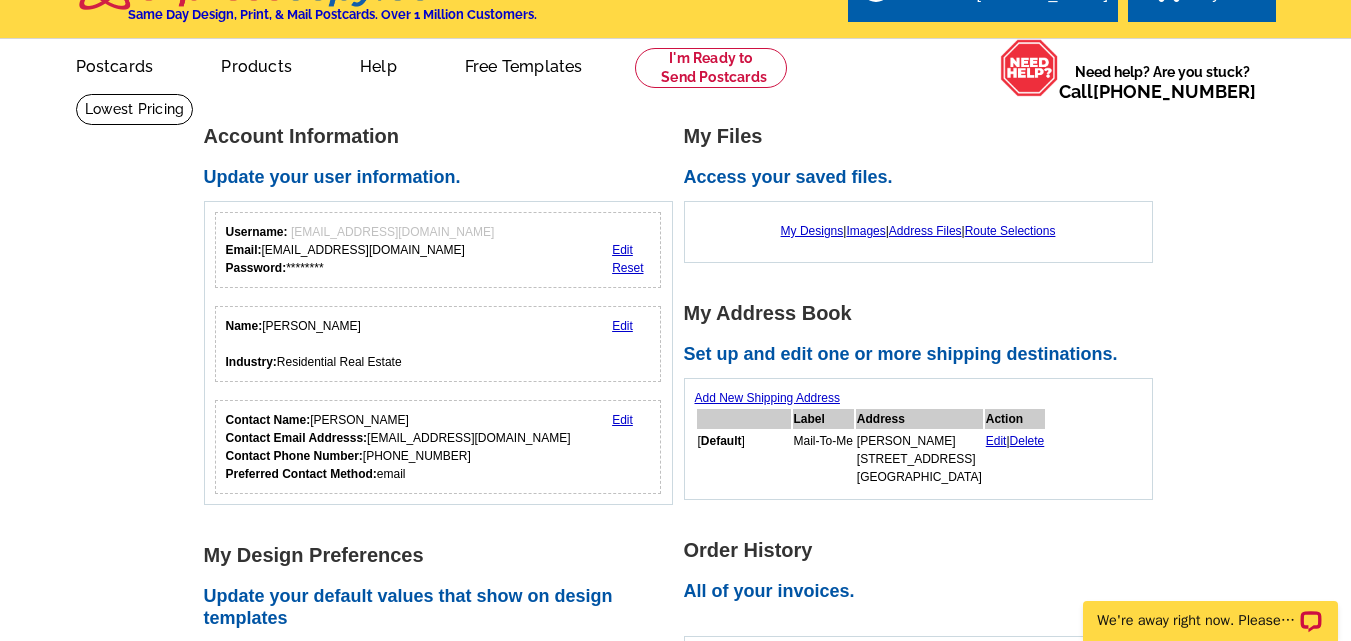 scroll, scrollTop: 160, scrollLeft: 0, axis: vertical 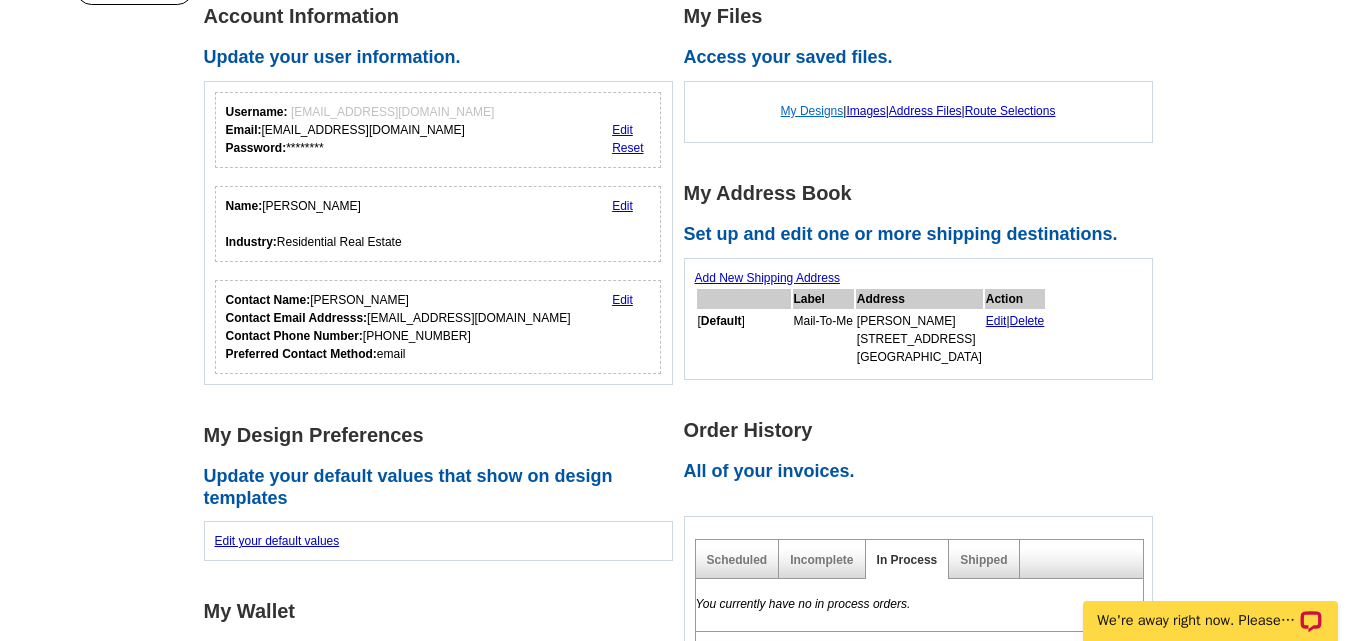 click on "My Designs" at bounding box center (812, 111) 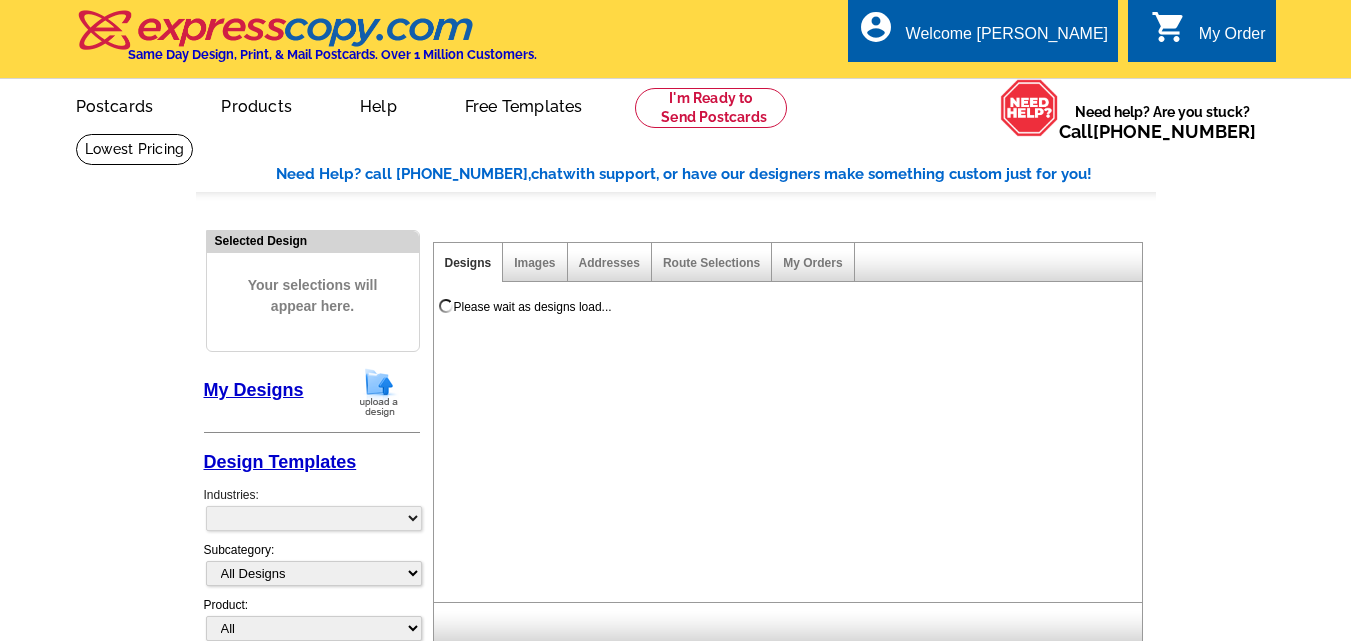 scroll, scrollTop: 0, scrollLeft: 0, axis: both 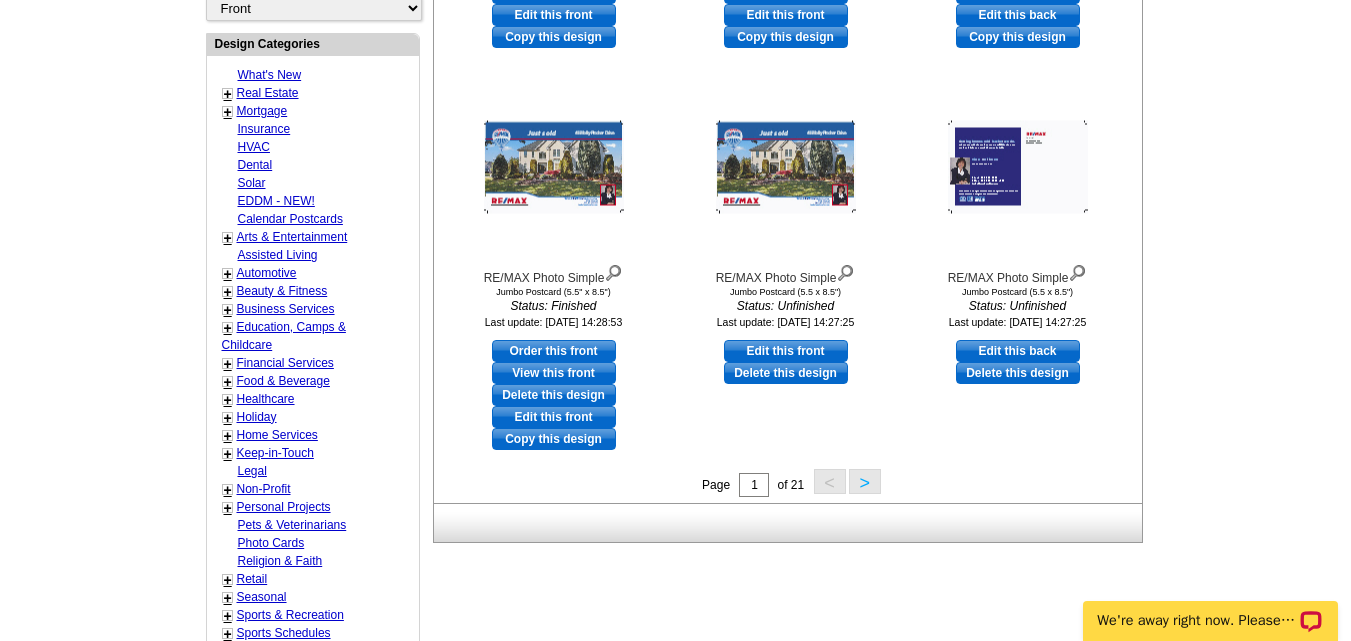 click on ">" at bounding box center (865, 481) 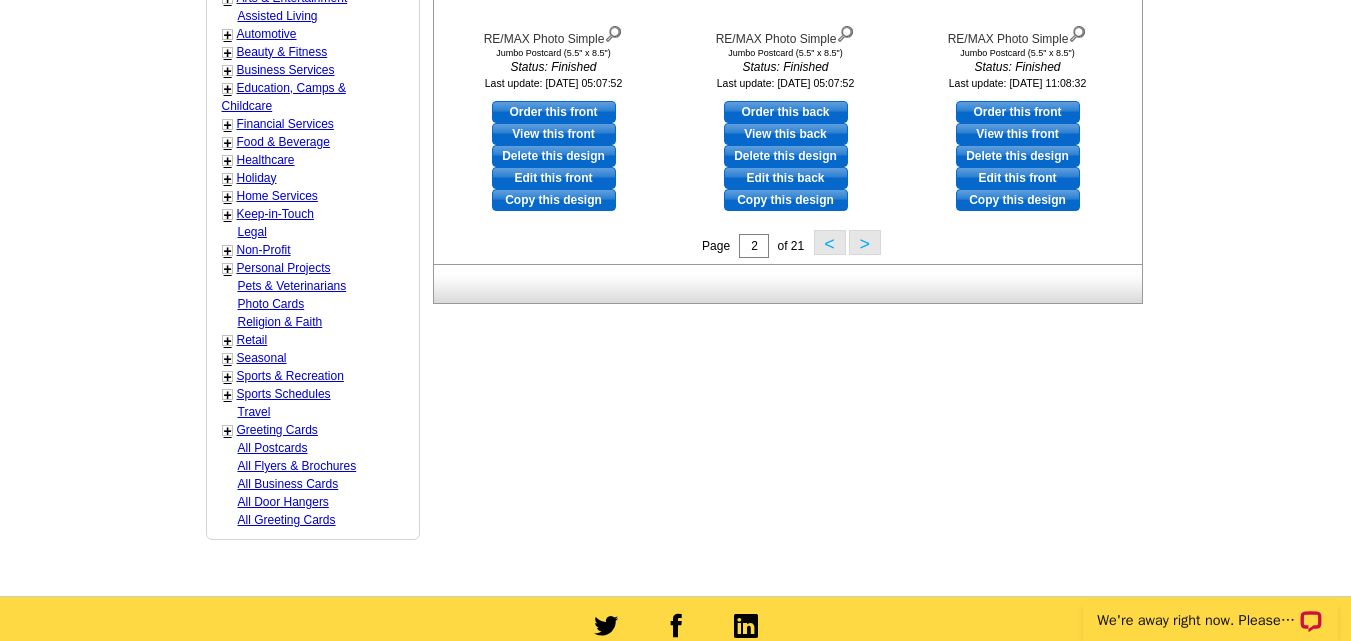 scroll, scrollTop: 976, scrollLeft: 0, axis: vertical 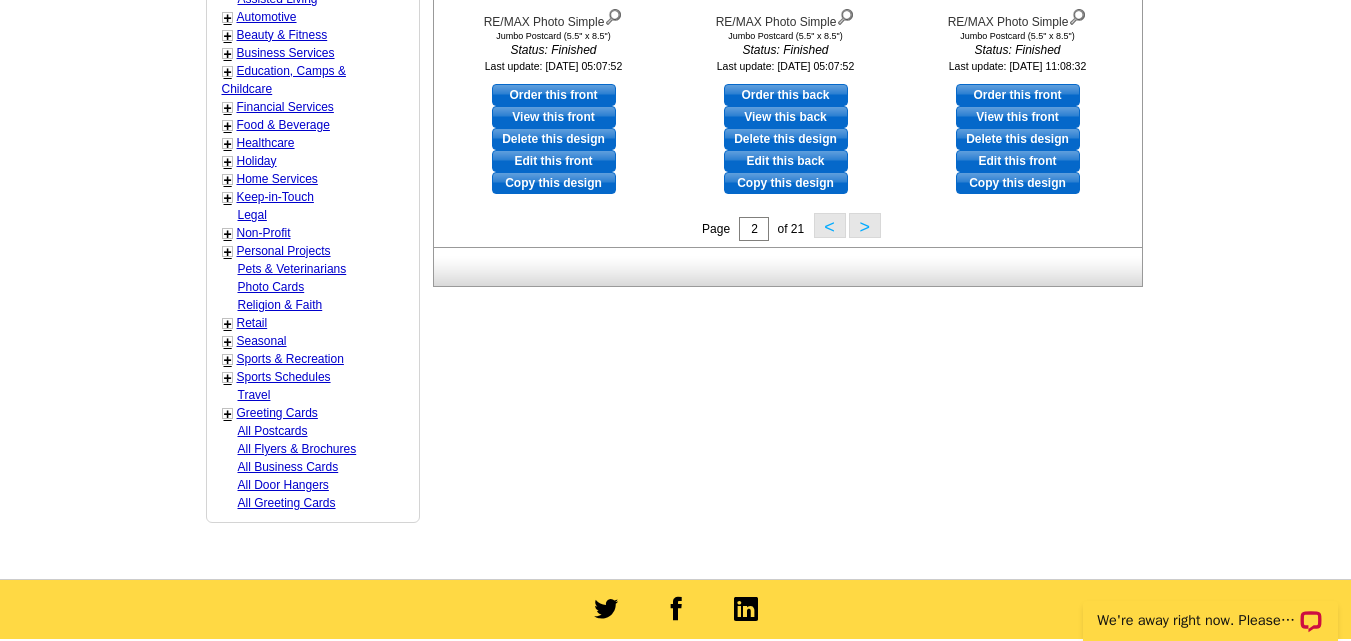 click on ">" at bounding box center [865, 225] 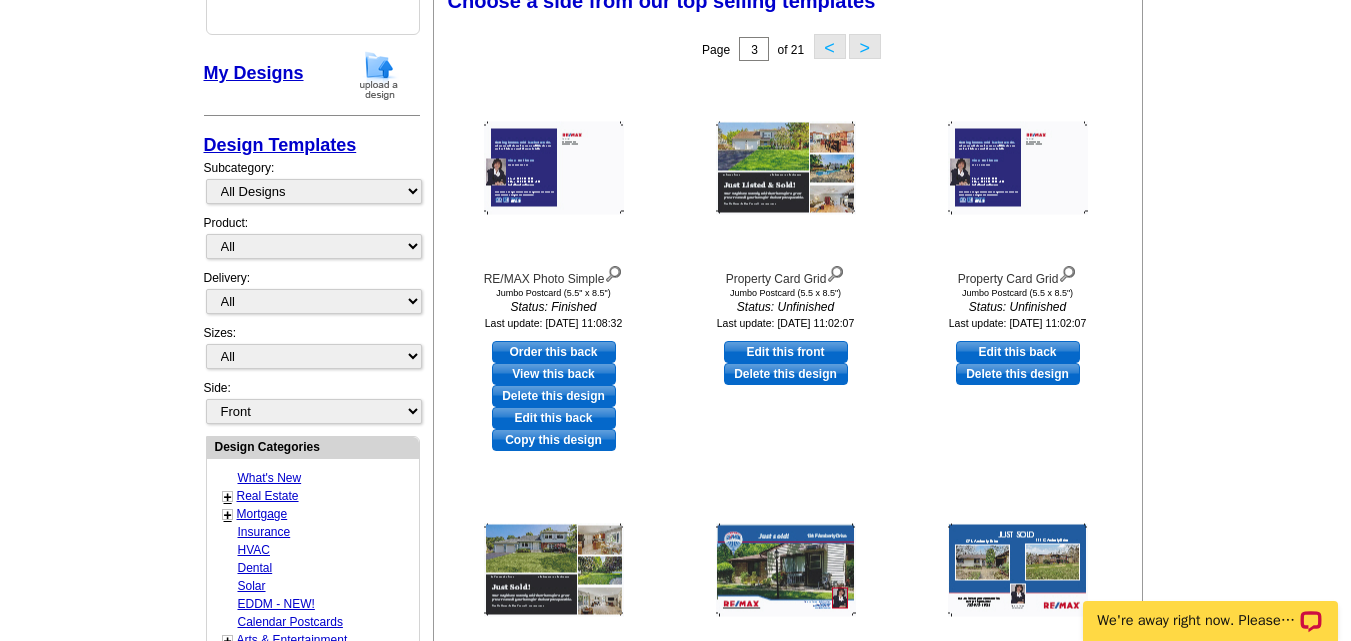 scroll, scrollTop: 296, scrollLeft: 0, axis: vertical 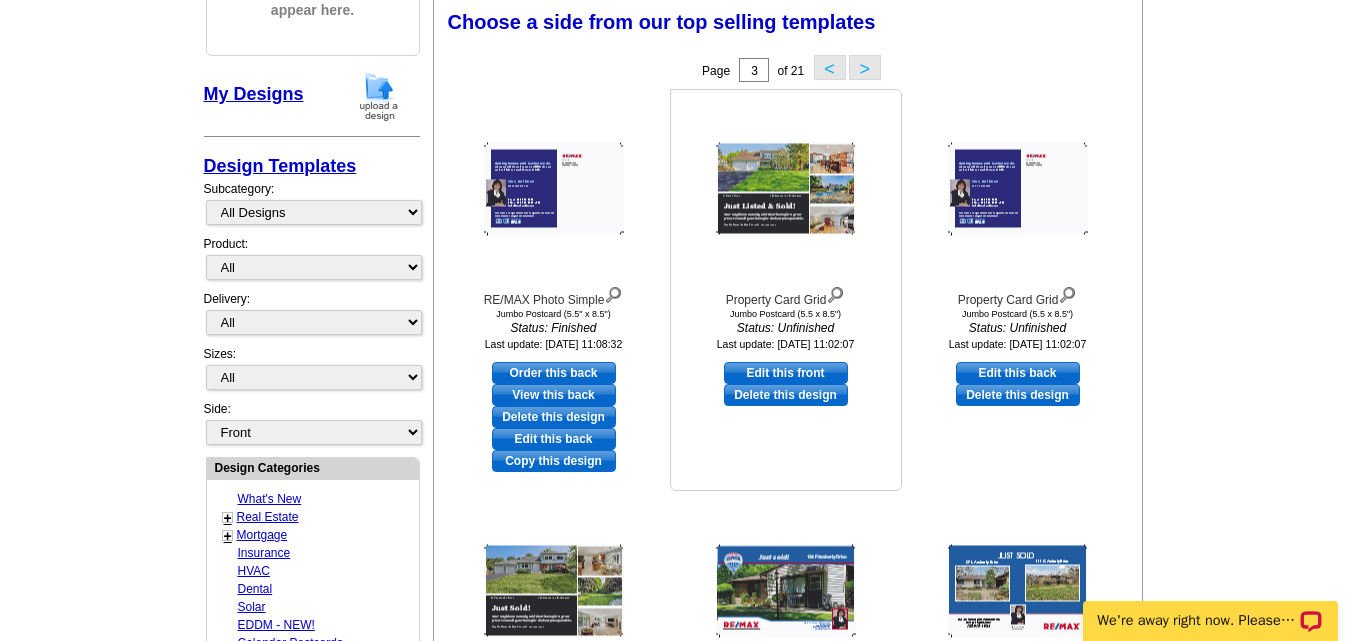 click on "Edit this front" at bounding box center [786, 373] 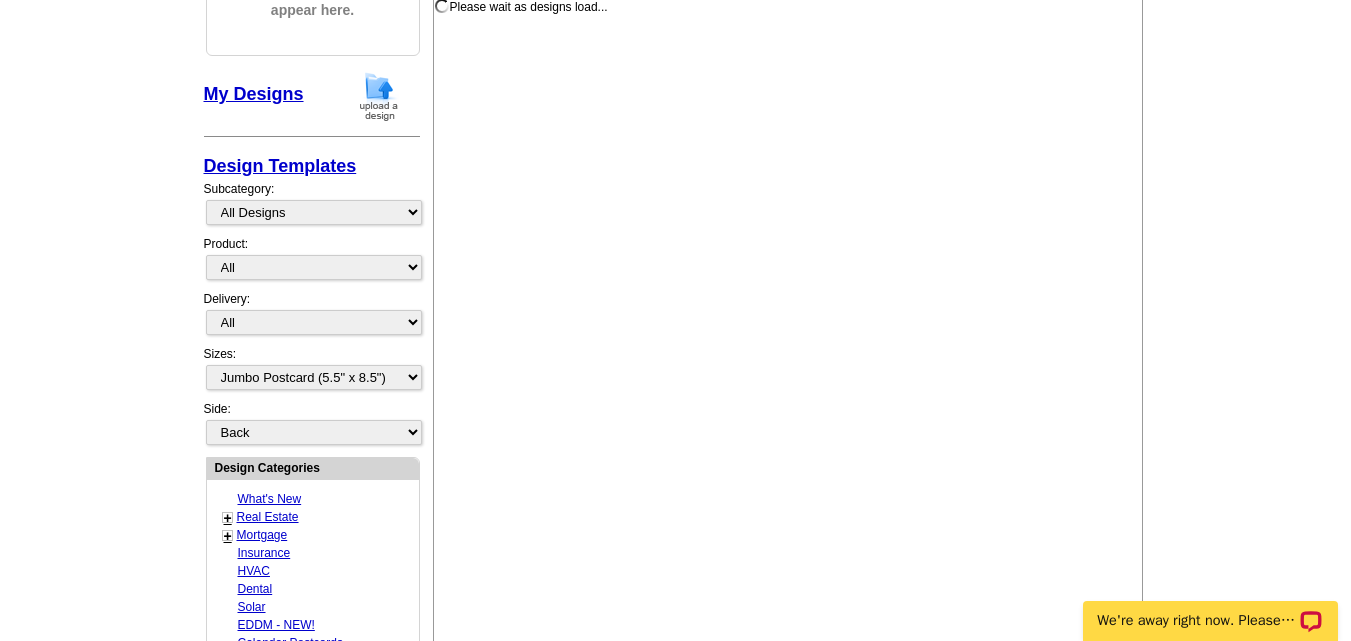 click on "Please wait as designs load...
Choose a side from our top selling templates
Select one of the templates below for the front of your print order.
Next Step: Choosing a Back
Page
3 of 21
<
>
RE/MAX Photo Simple
Status: Finished" at bounding box center [788, 465] 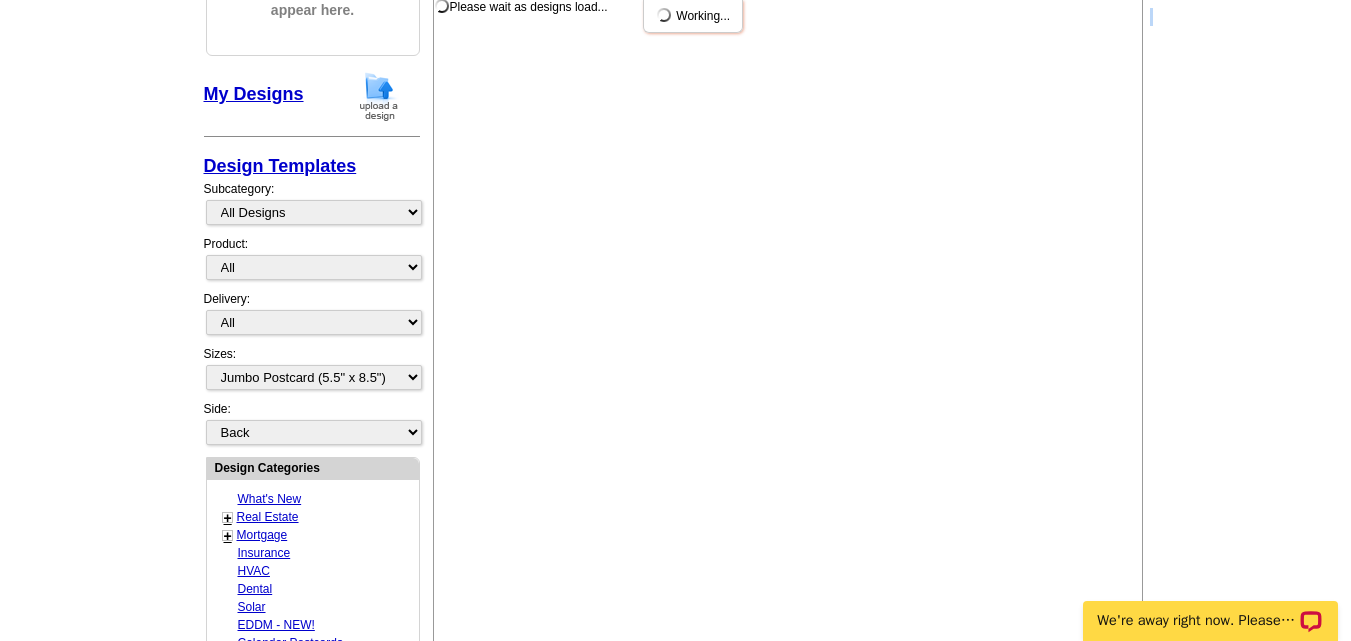 scroll, scrollTop: 0, scrollLeft: 0, axis: both 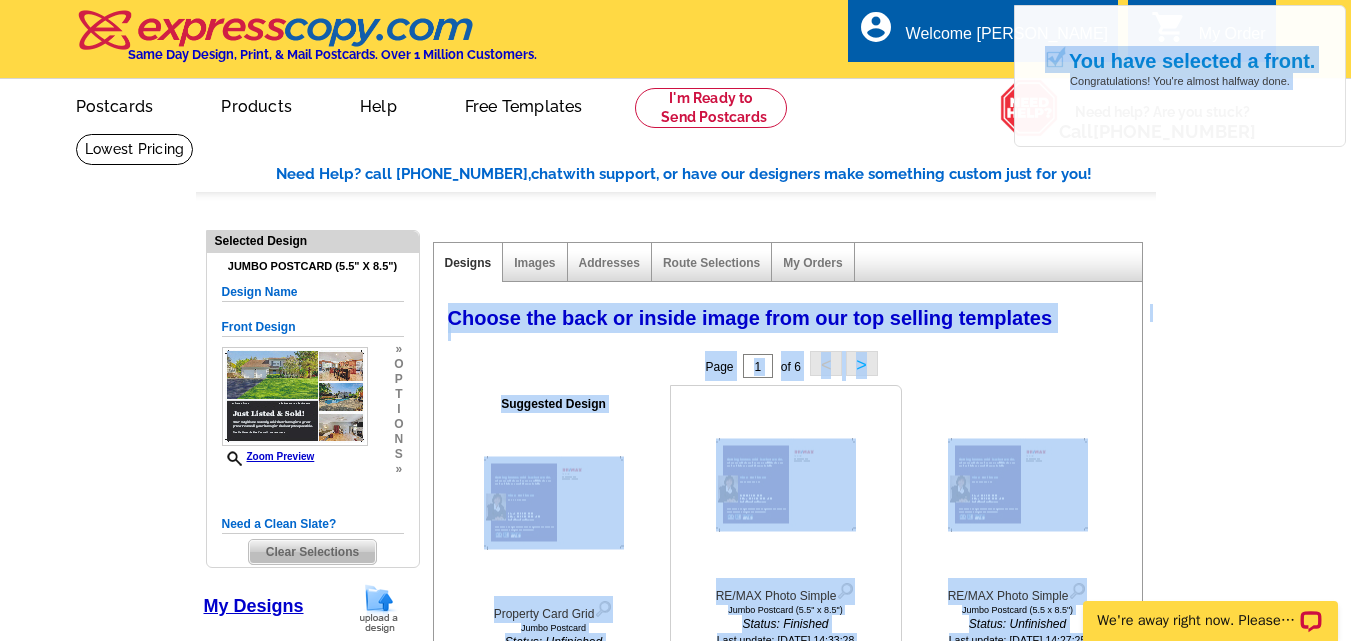 click at bounding box center [786, 485] 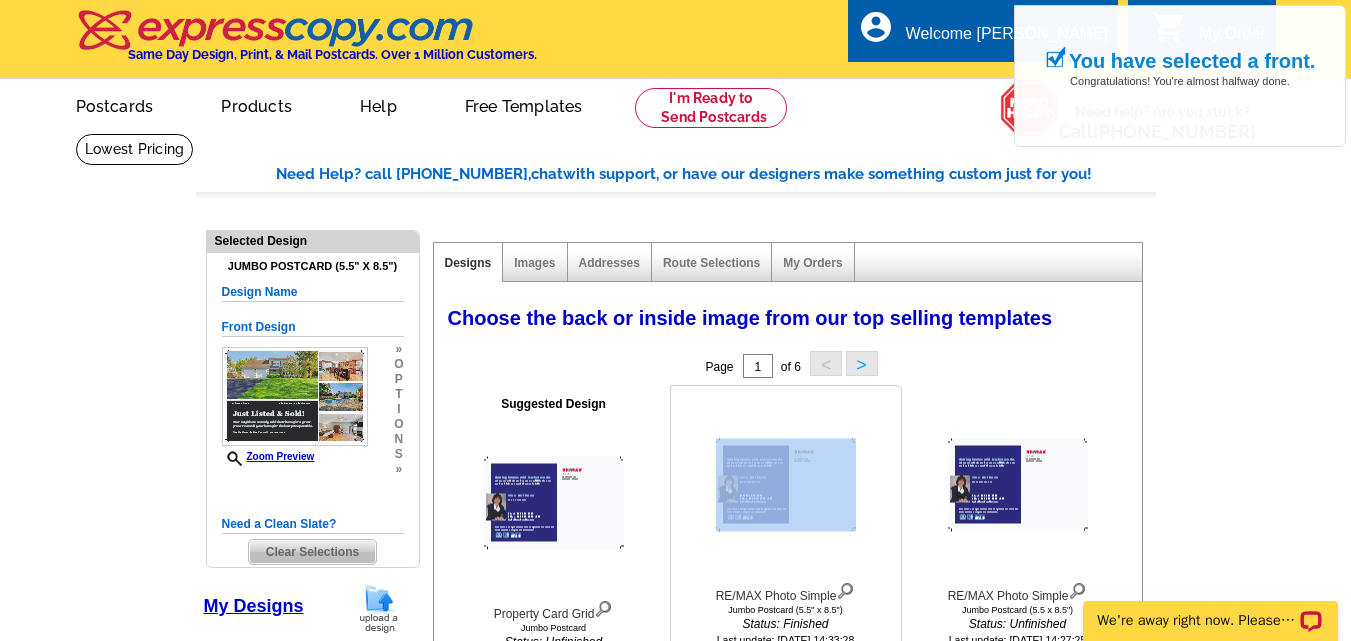 click at bounding box center (786, 485) 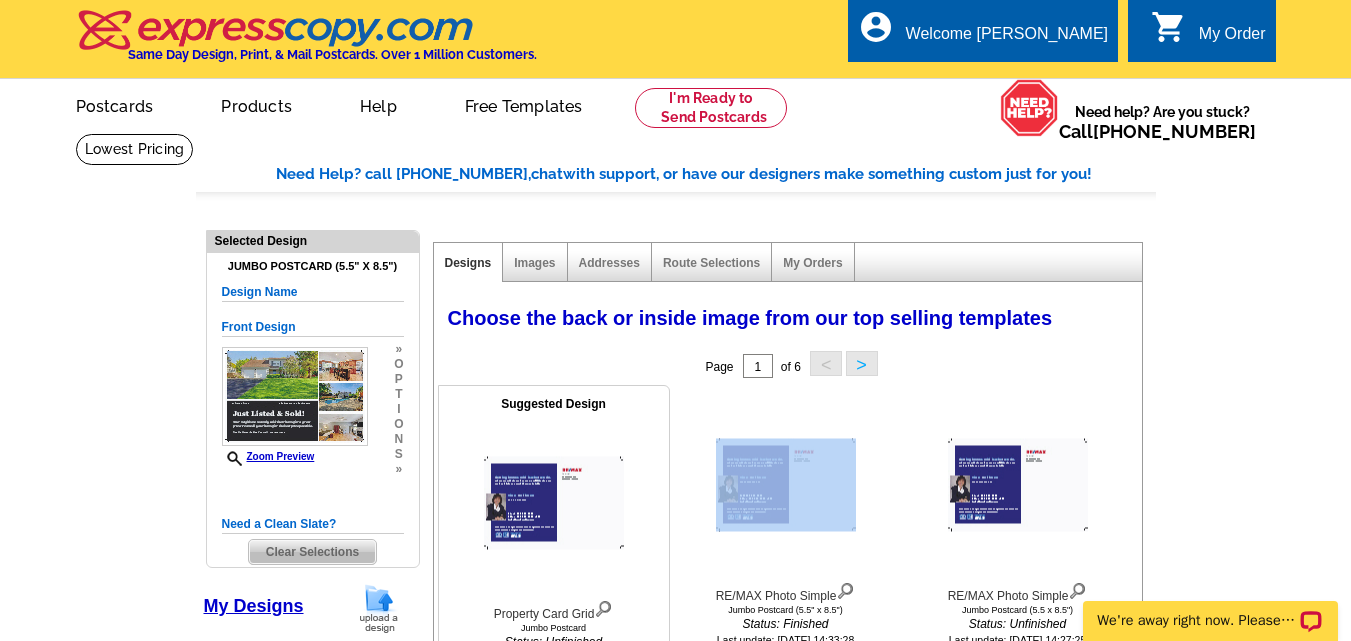 click at bounding box center [554, 503] 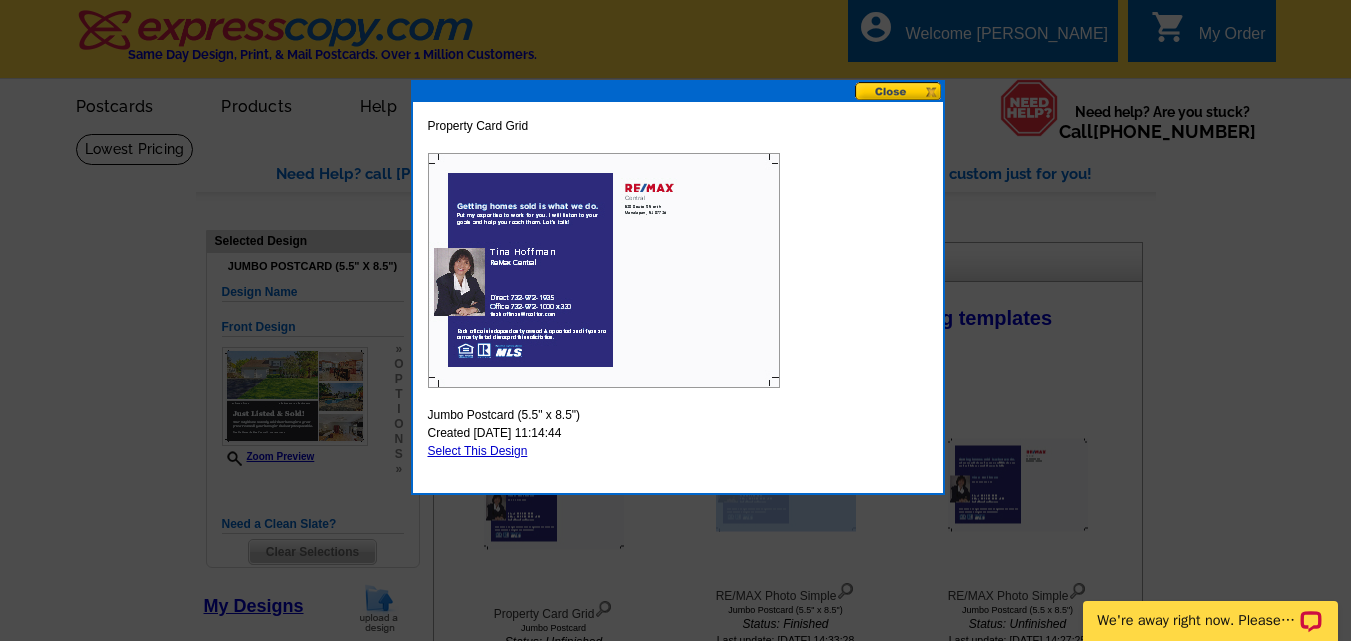 click on "Select This Design" at bounding box center (478, 451) 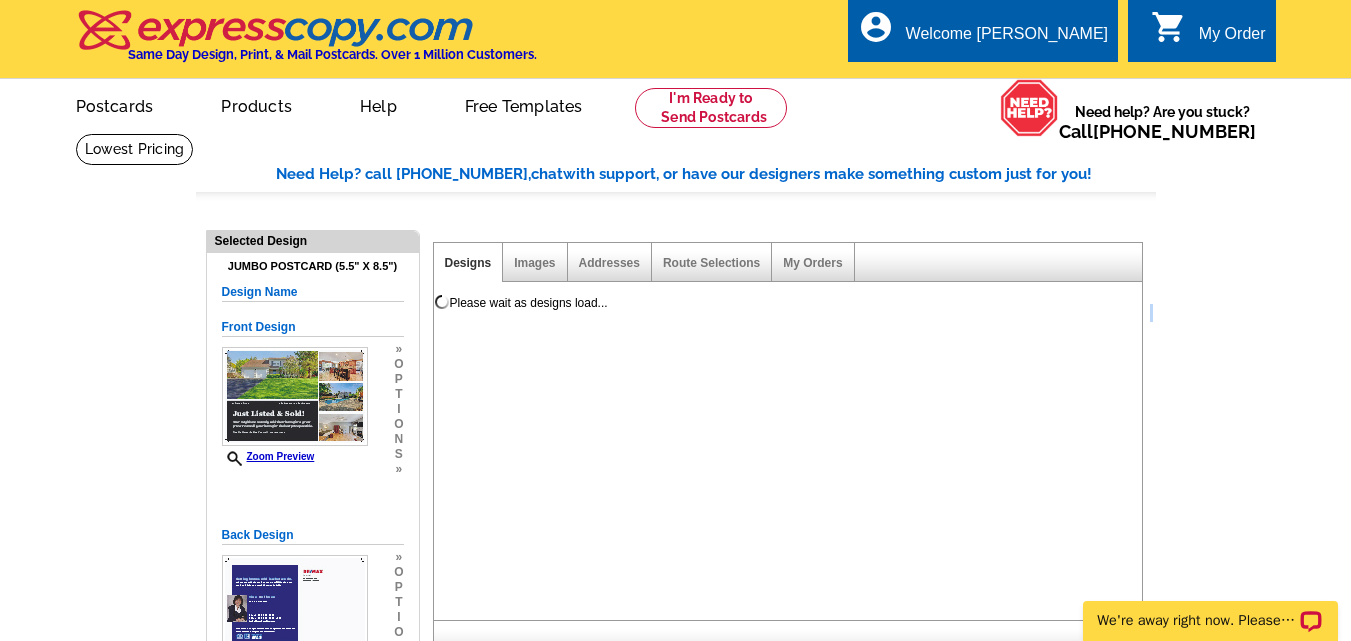 scroll, scrollTop: 0, scrollLeft: 0, axis: both 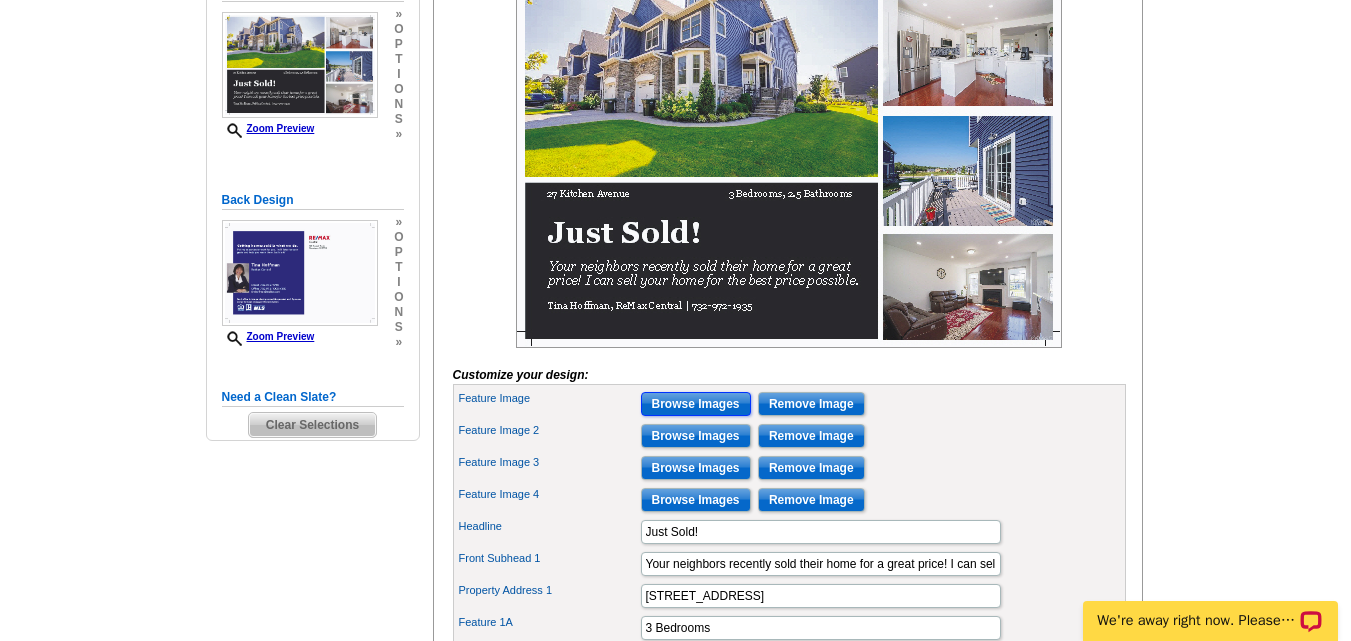 click on "Browse Images" at bounding box center [696, 404] 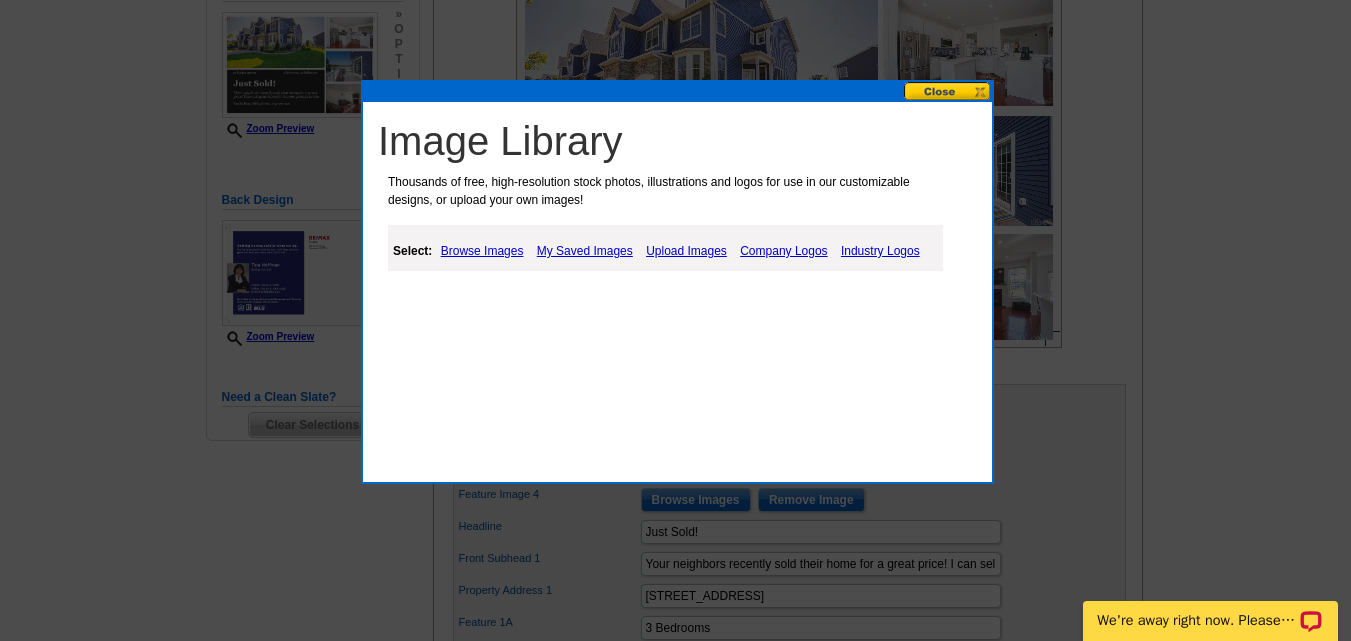 click on "Upload Images" at bounding box center [686, 251] 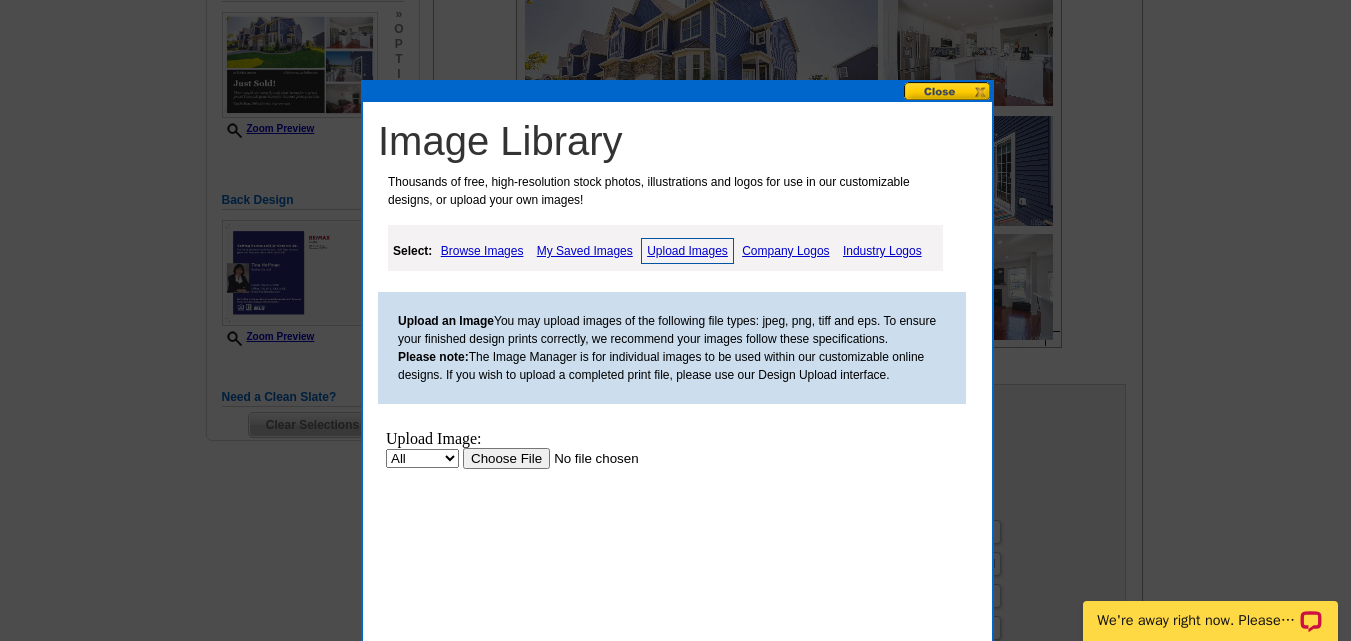 scroll, scrollTop: 0, scrollLeft: 0, axis: both 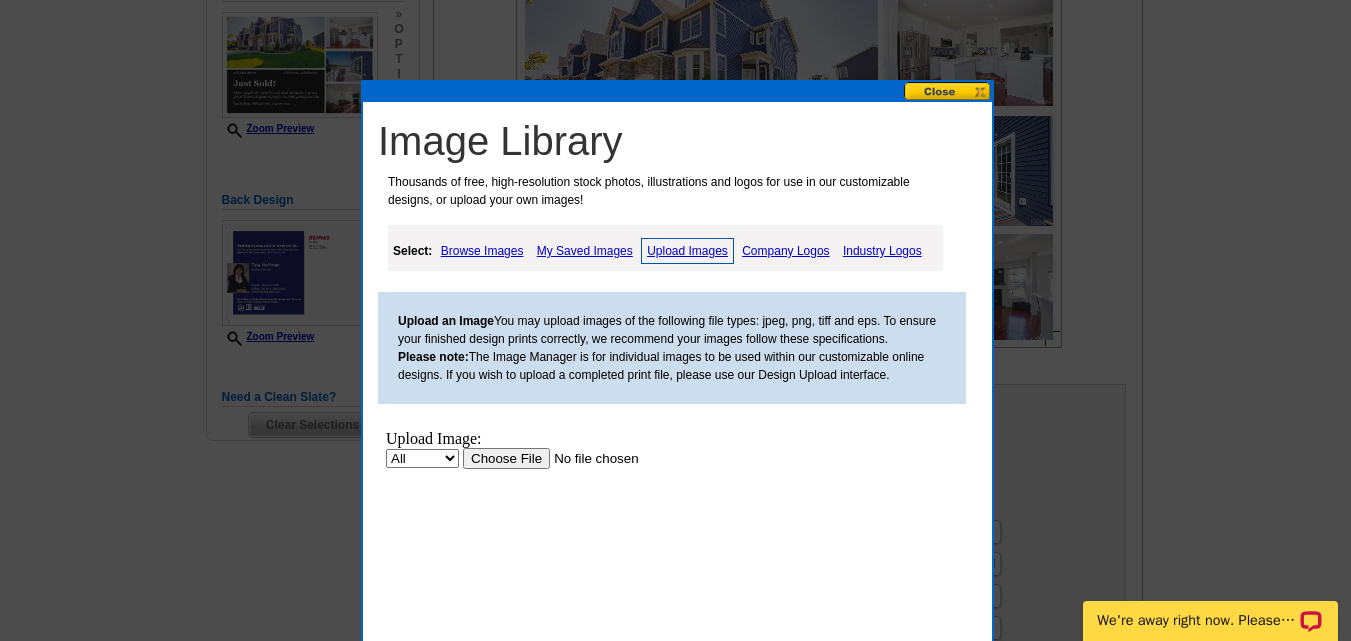 click at bounding box center (589, 458) 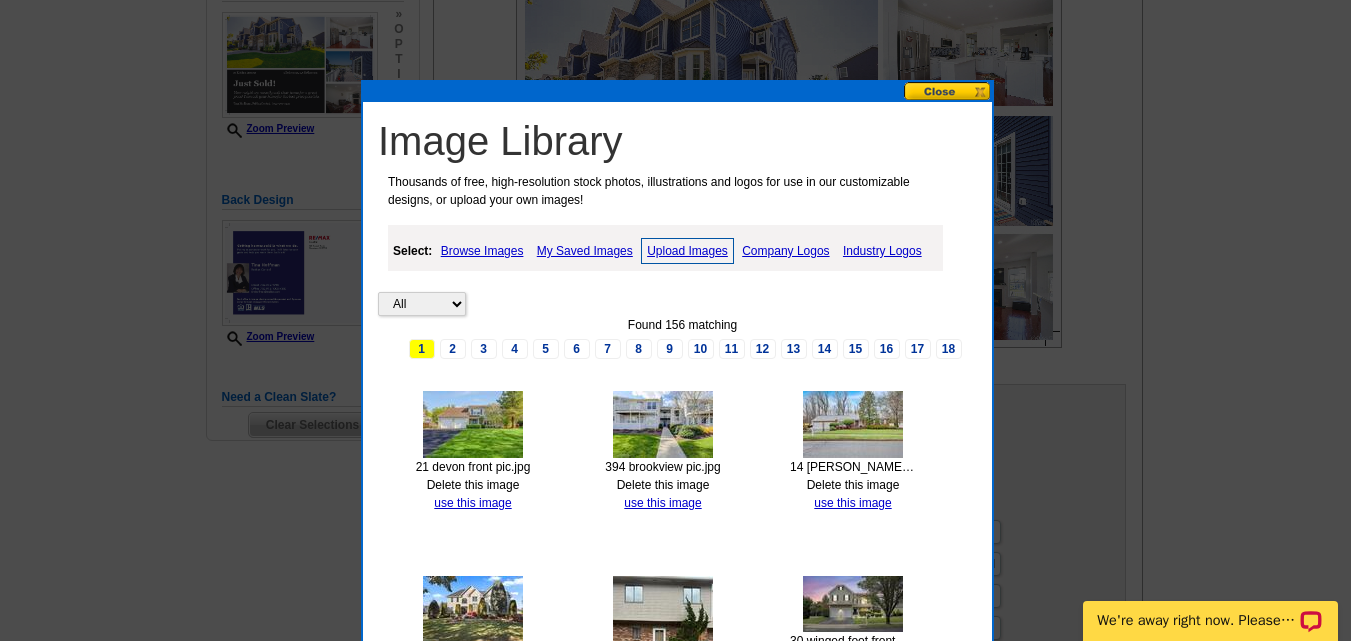 click on "Delete this image" at bounding box center [473, 485] 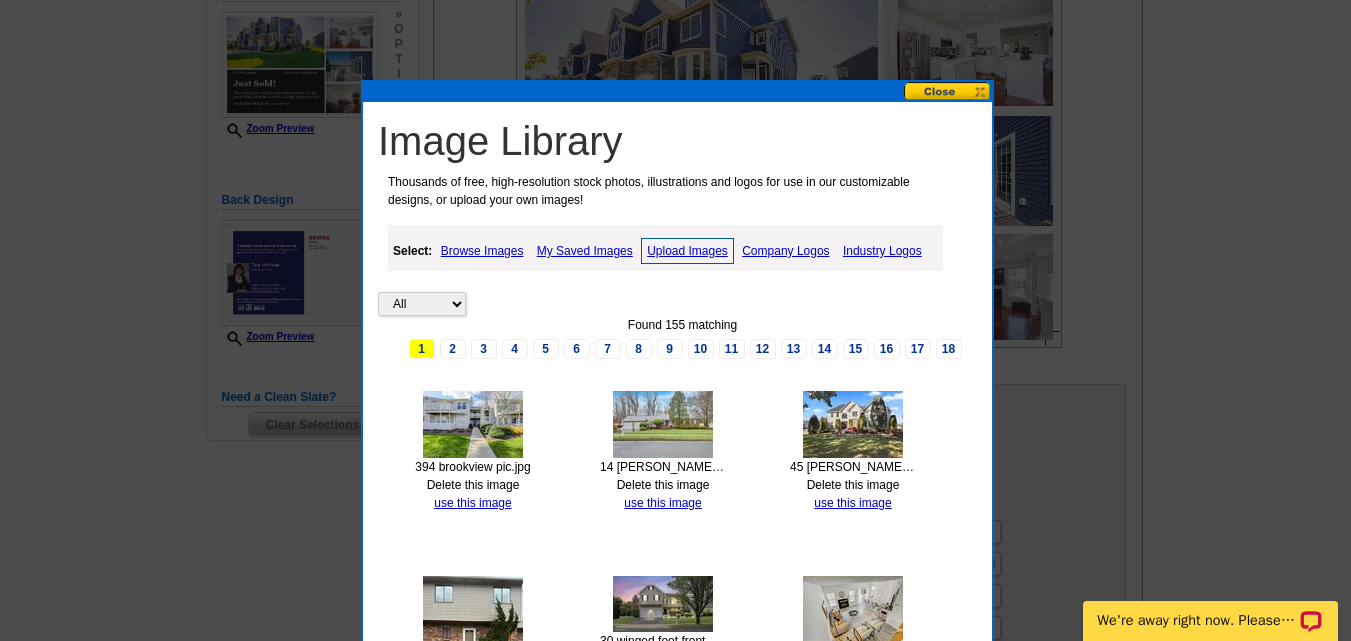 click at bounding box center (948, 91) 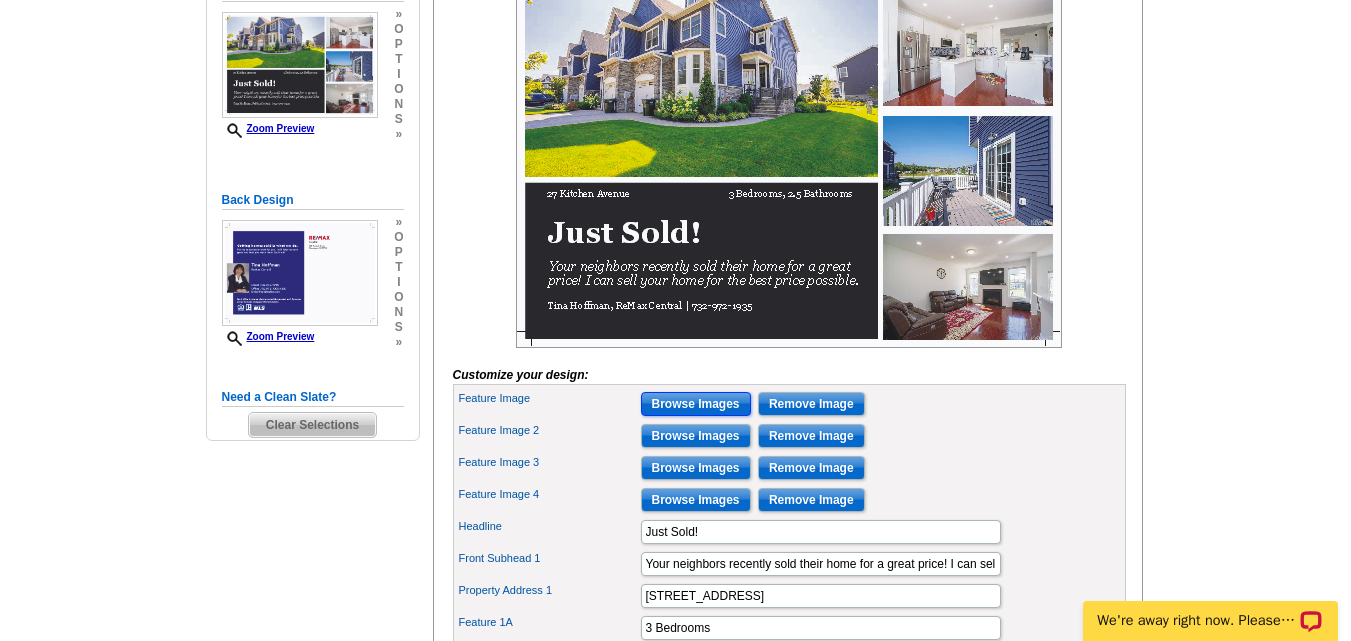 click on "Browse Images" at bounding box center (696, 404) 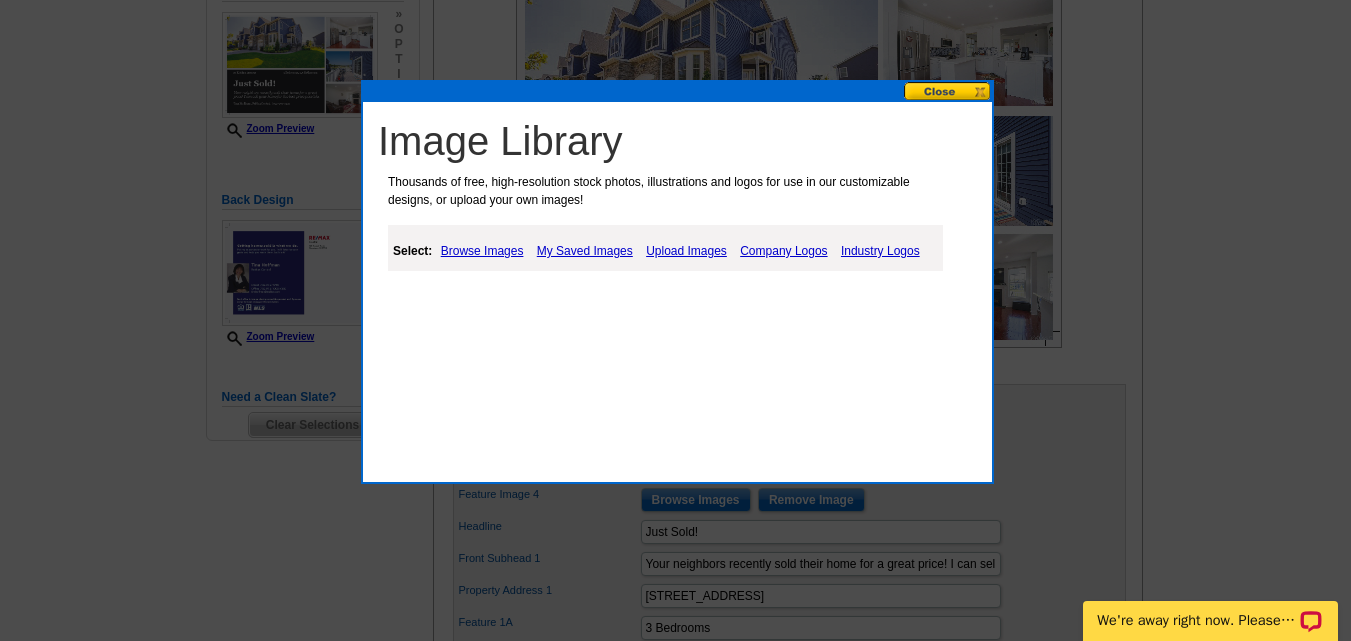 click on "My Saved Images" at bounding box center (585, 251) 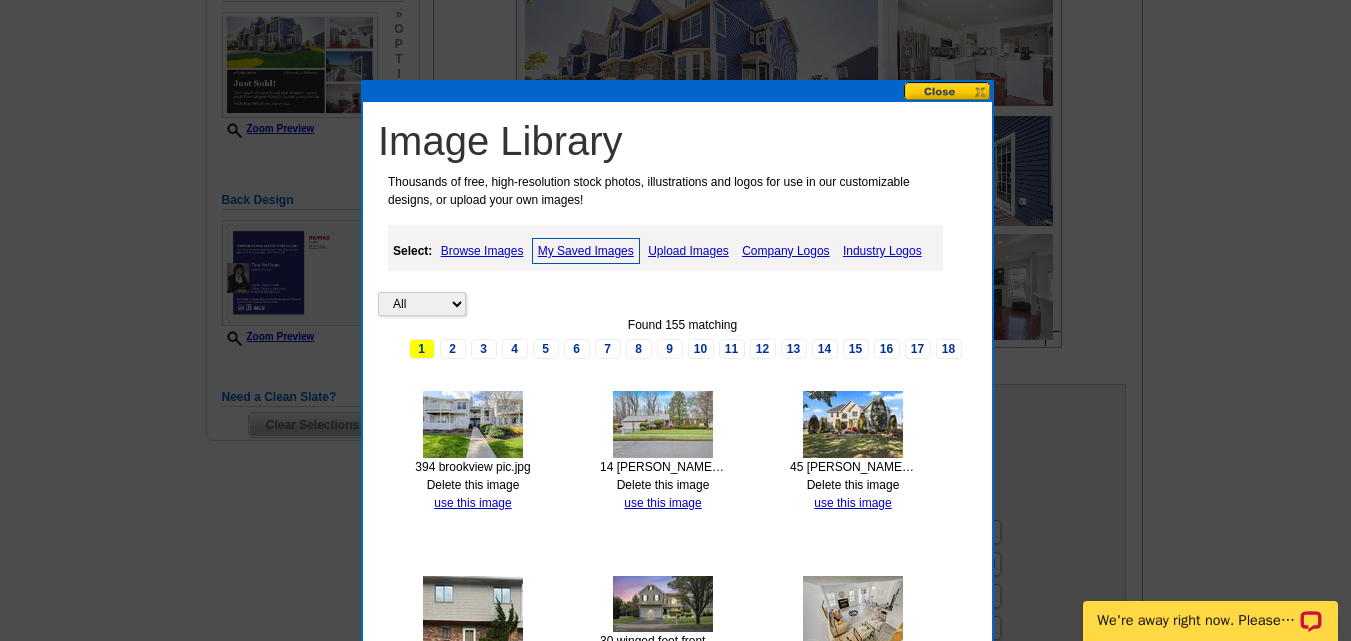 click on "Upload Images" at bounding box center (688, 251) 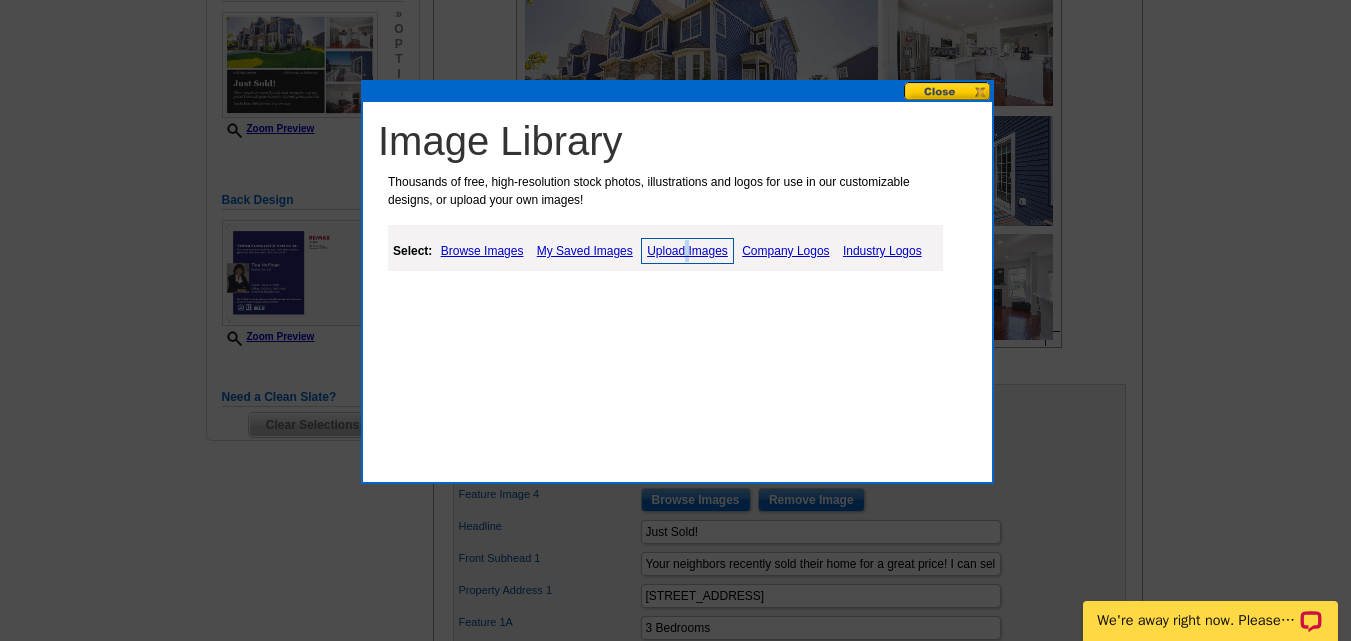 click on "Upload Images" at bounding box center (687, 251) 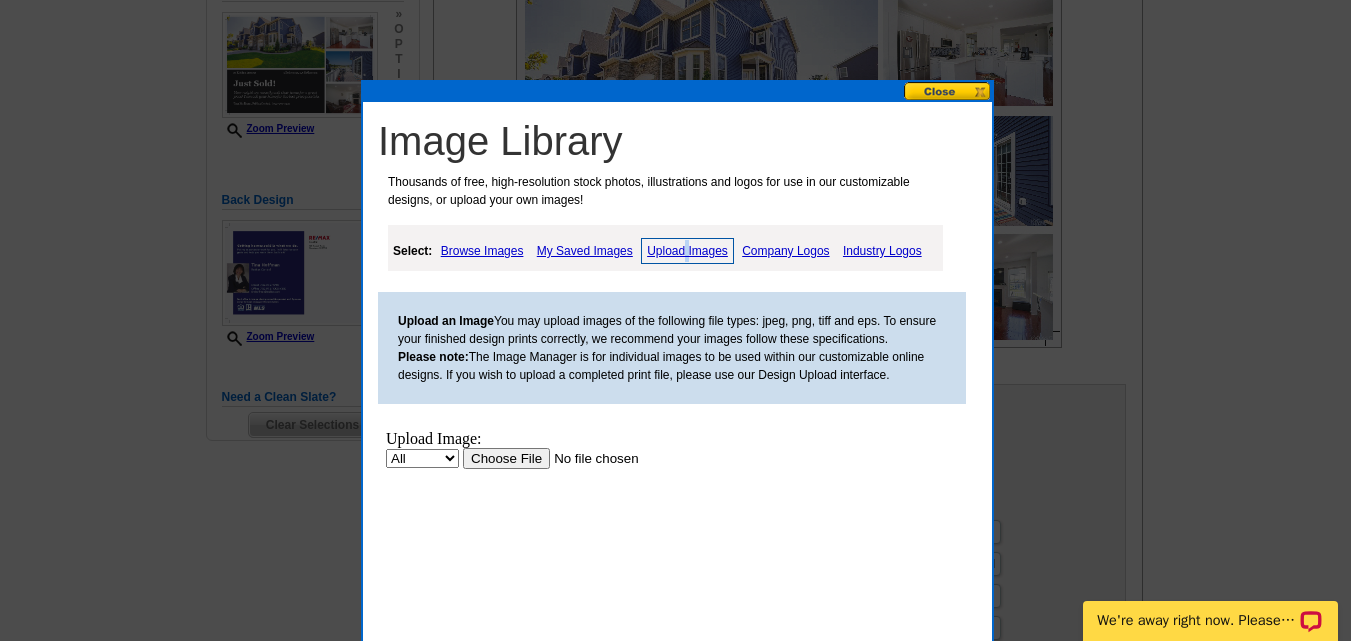 scroll, scrollTop: 0, scrollLeft: 0, axis: both 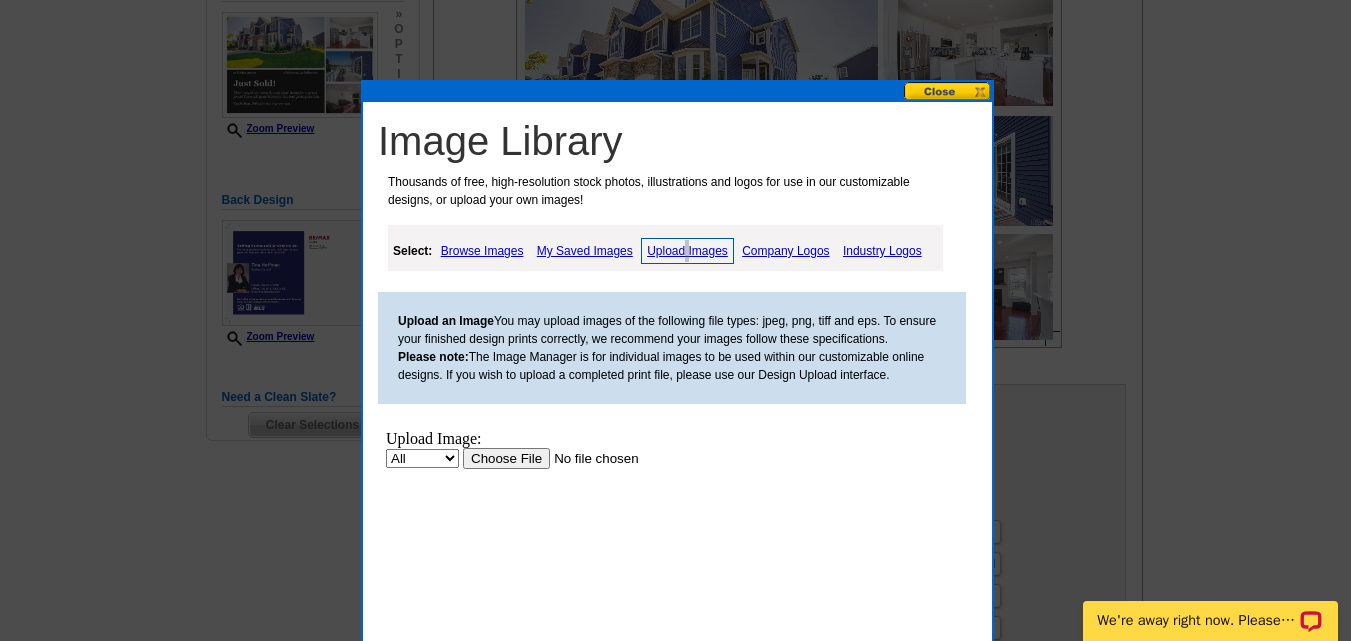click at bounding box center [589, 458] 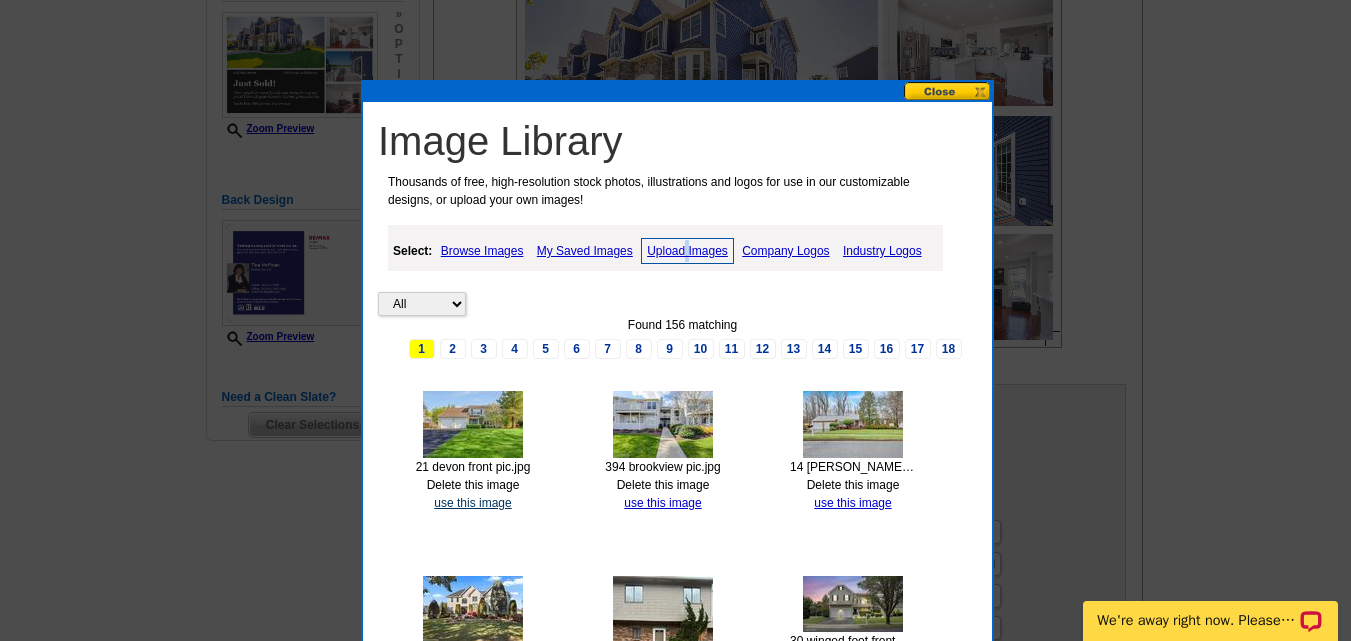 click on "use this image" at bounding box center (472, 503) 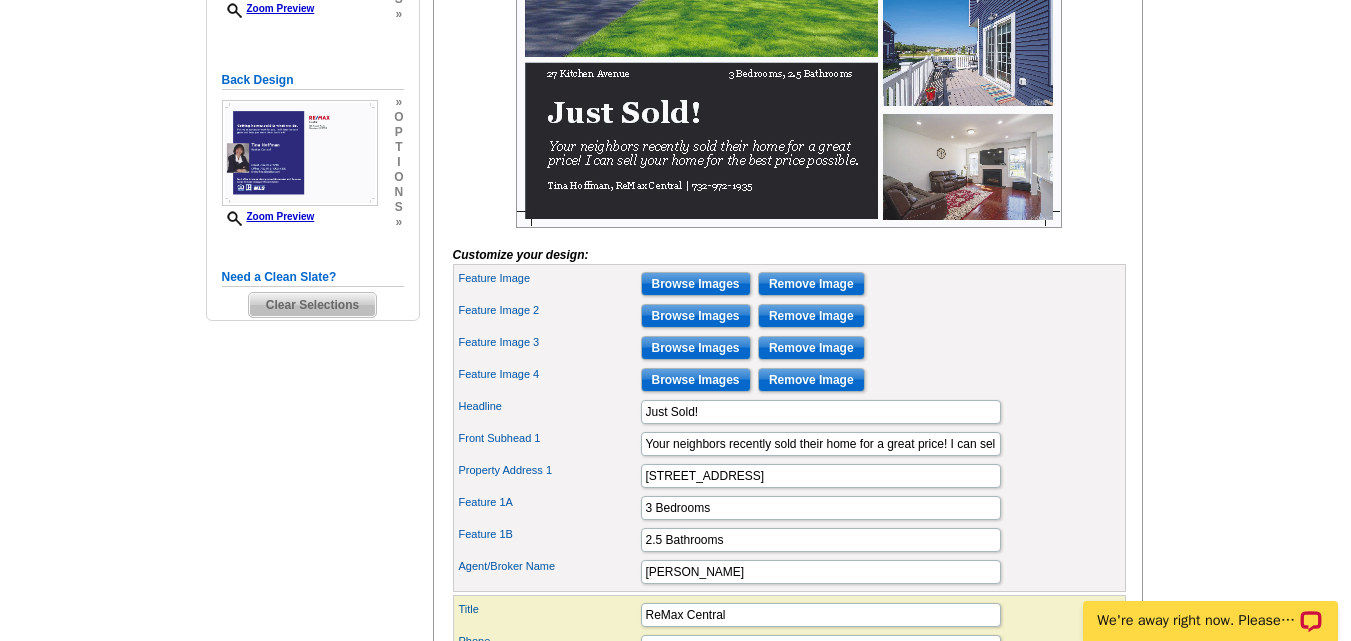 scroll, scrollTop: 520, scrollLeft: 0, axis: vertical 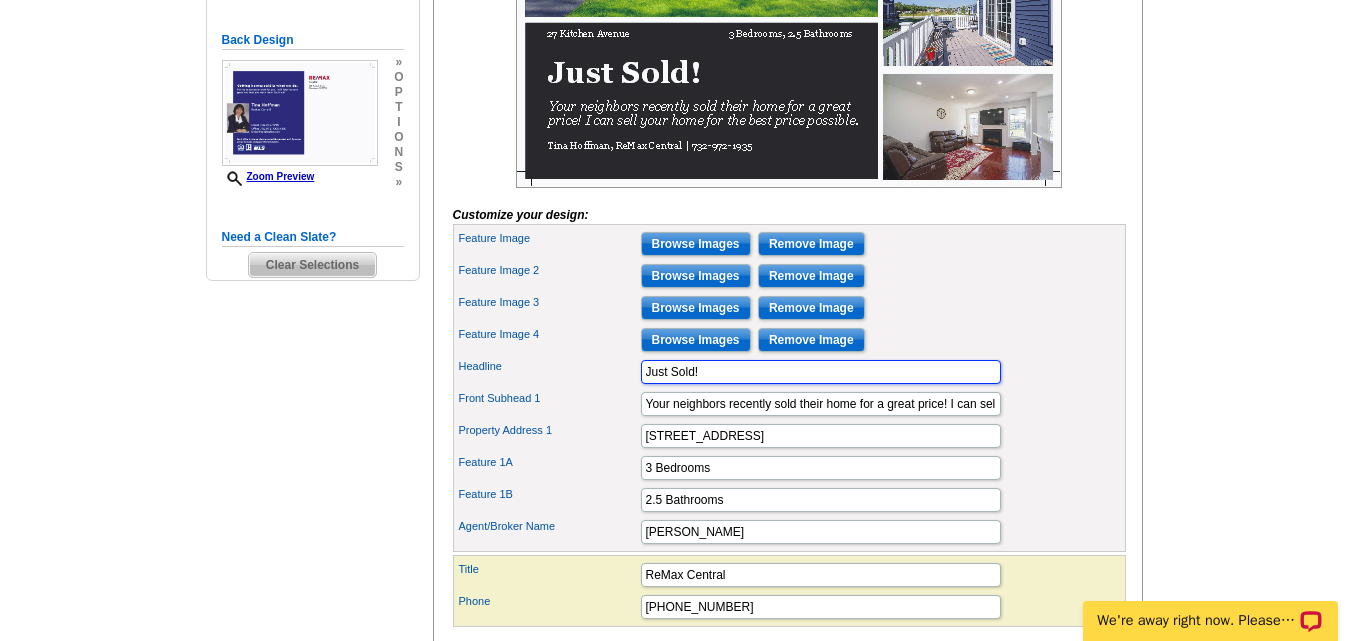 click on "Just Sold!" at bounding box center [821, 372] 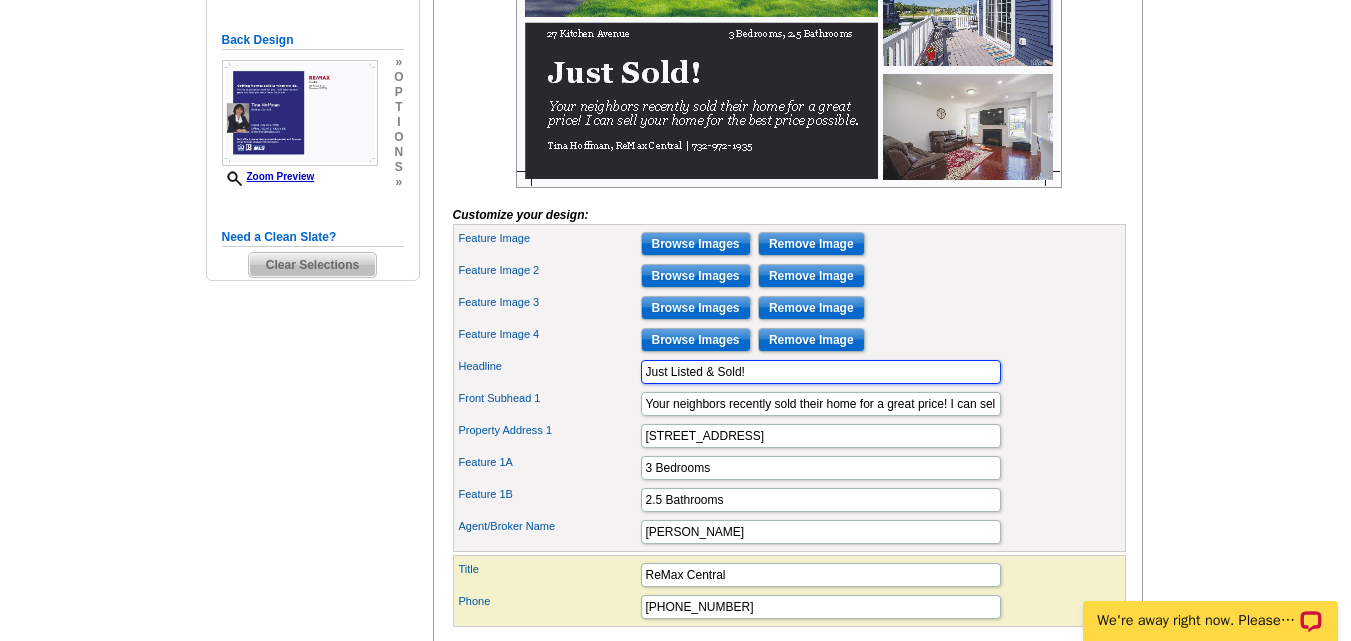 type on "Just Listed & Sold!" 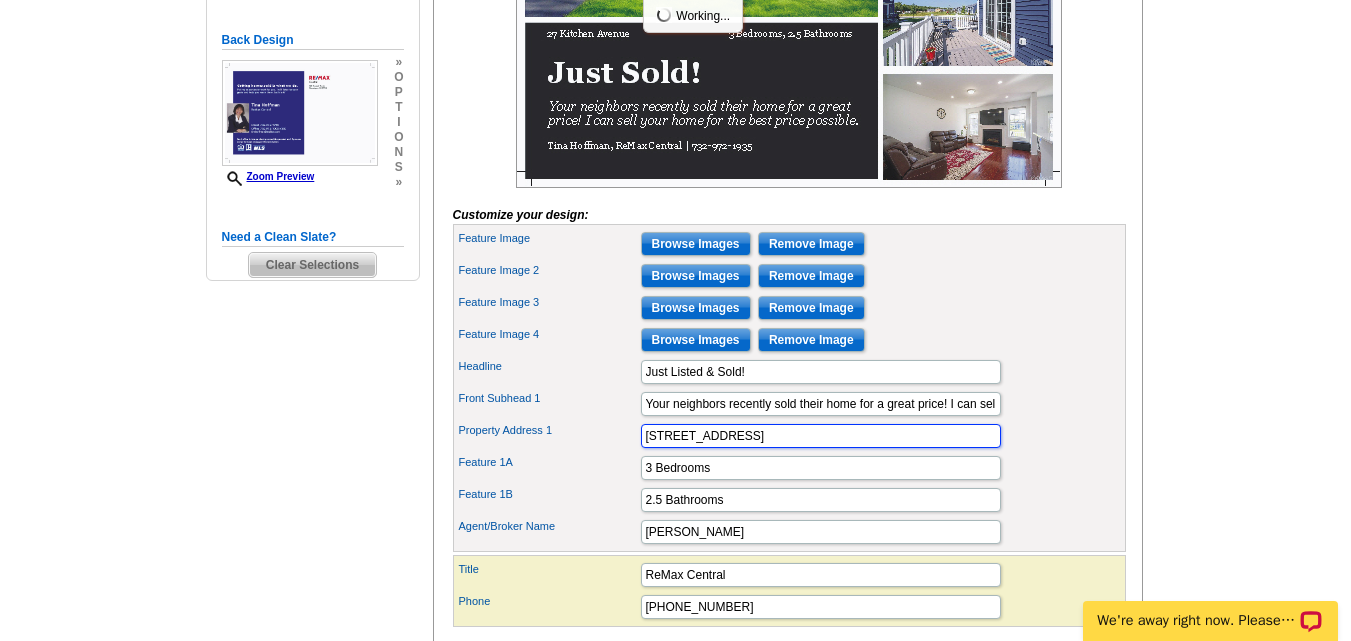 scroll, scrollTop: 0, scrollLeft: 0, axis: both 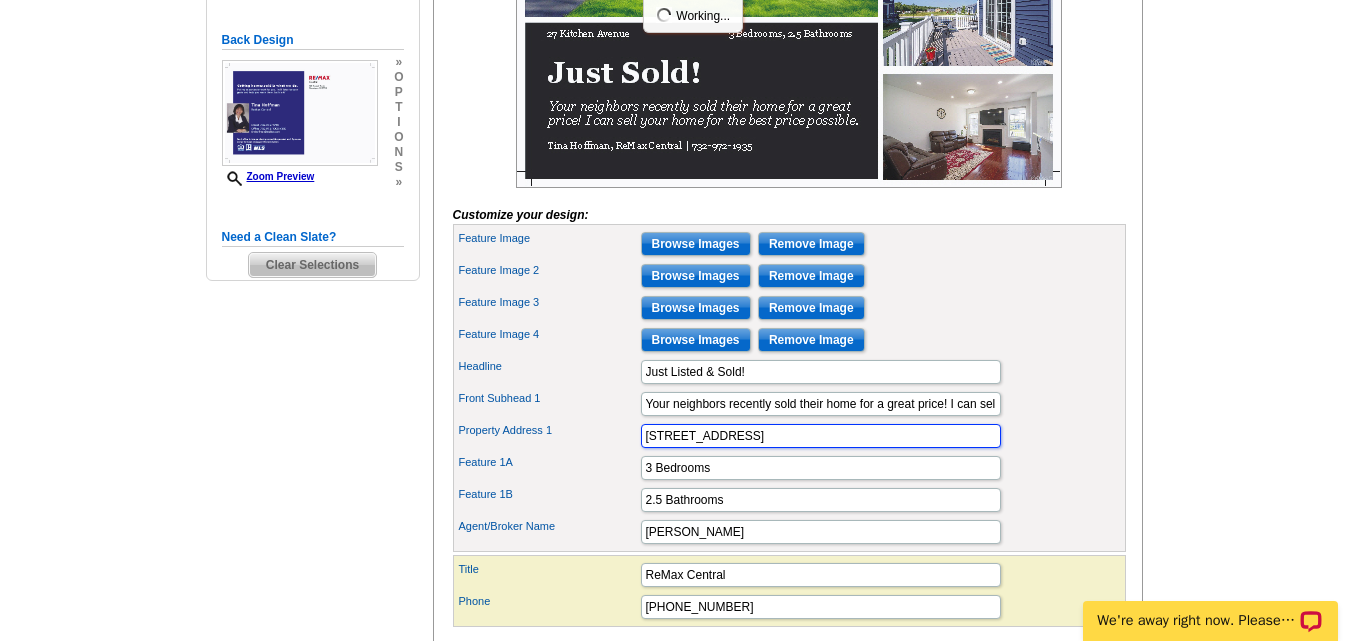 drag, startPoint x: 782, startPoint y: 471, endPoint x: 578, endPoint y: 477, distance: 204.08821 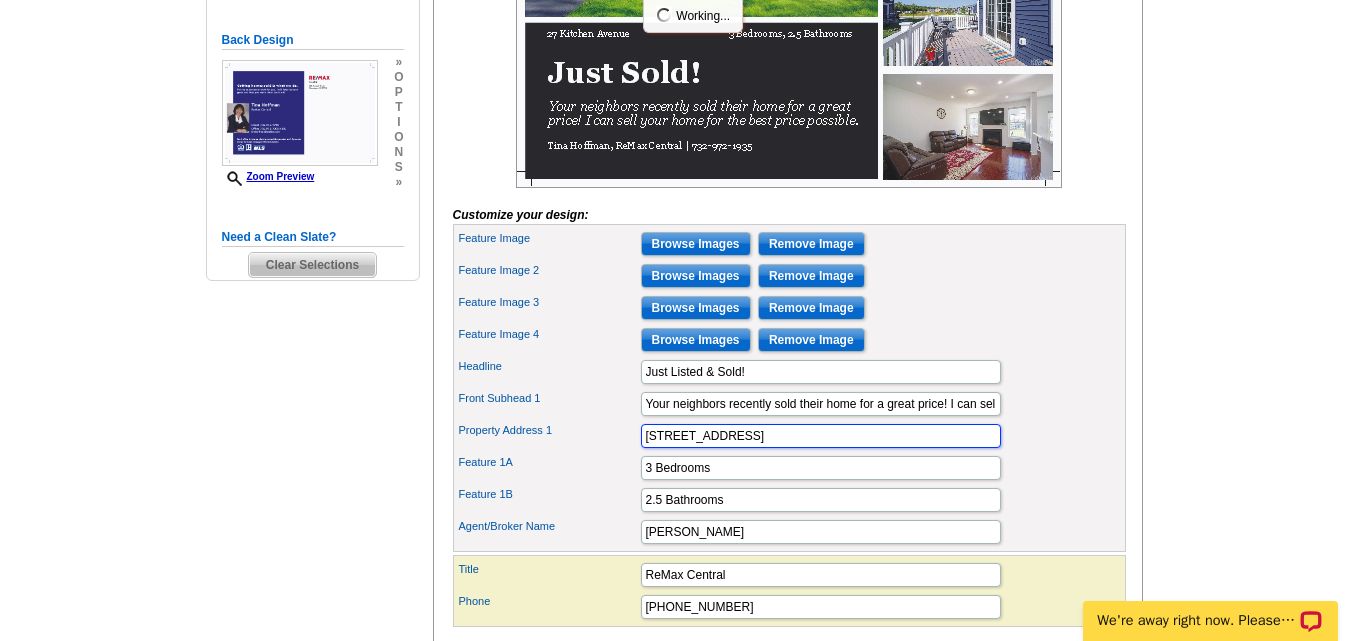 type on "21 Devon Drive" 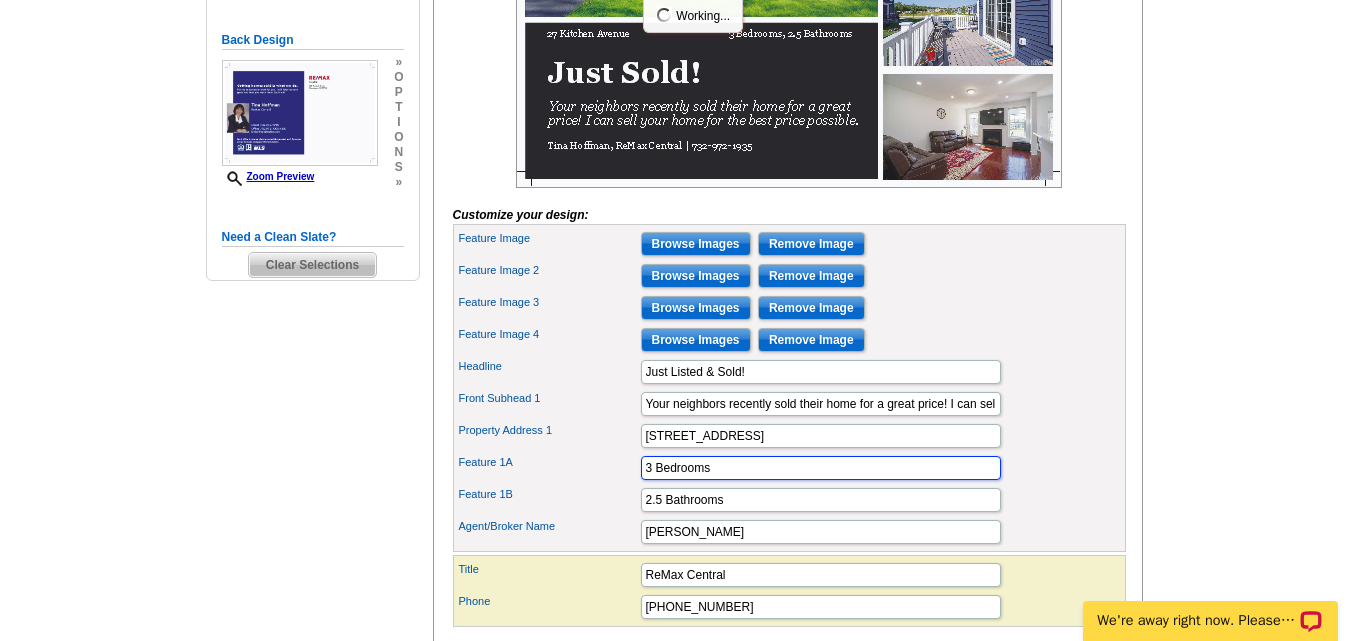 click on "3 Bedrooms" at bounding box center [821, 468] 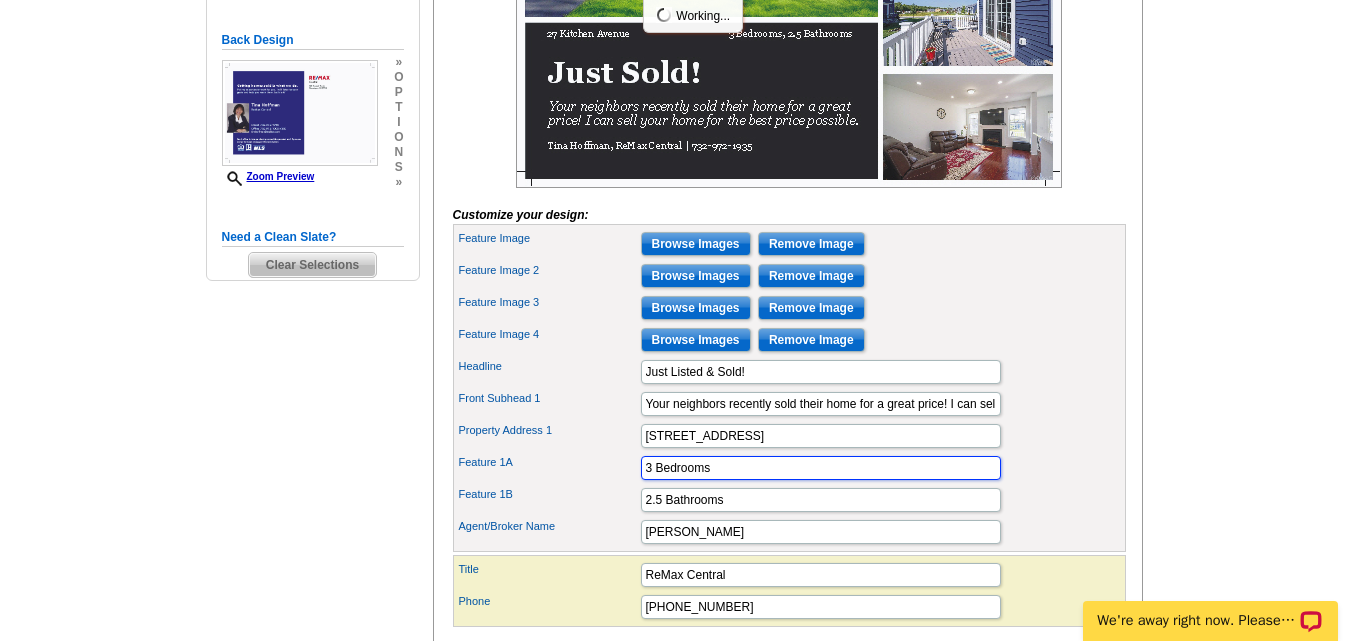 click on "3 Bedrooms" at bounding box center (821, 468) 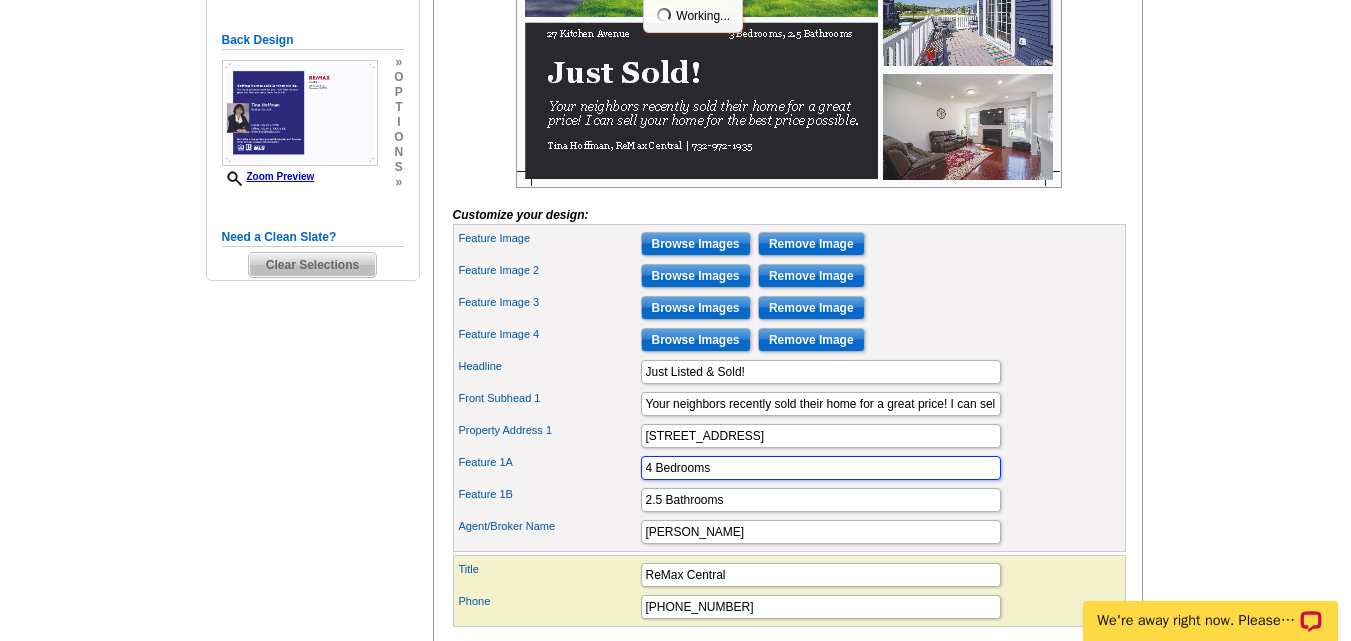 type on "4 Bedrooms" 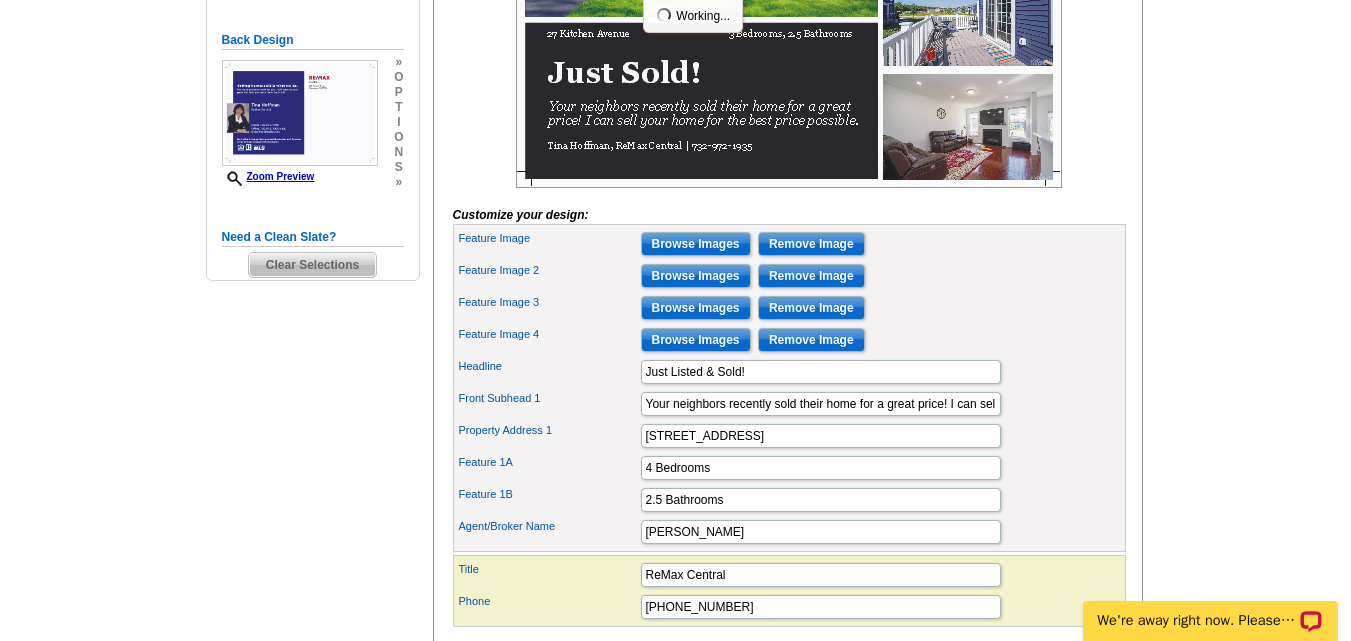 click on "Property Address 1
21 Devon Drive" at bounding box center (789, 436) 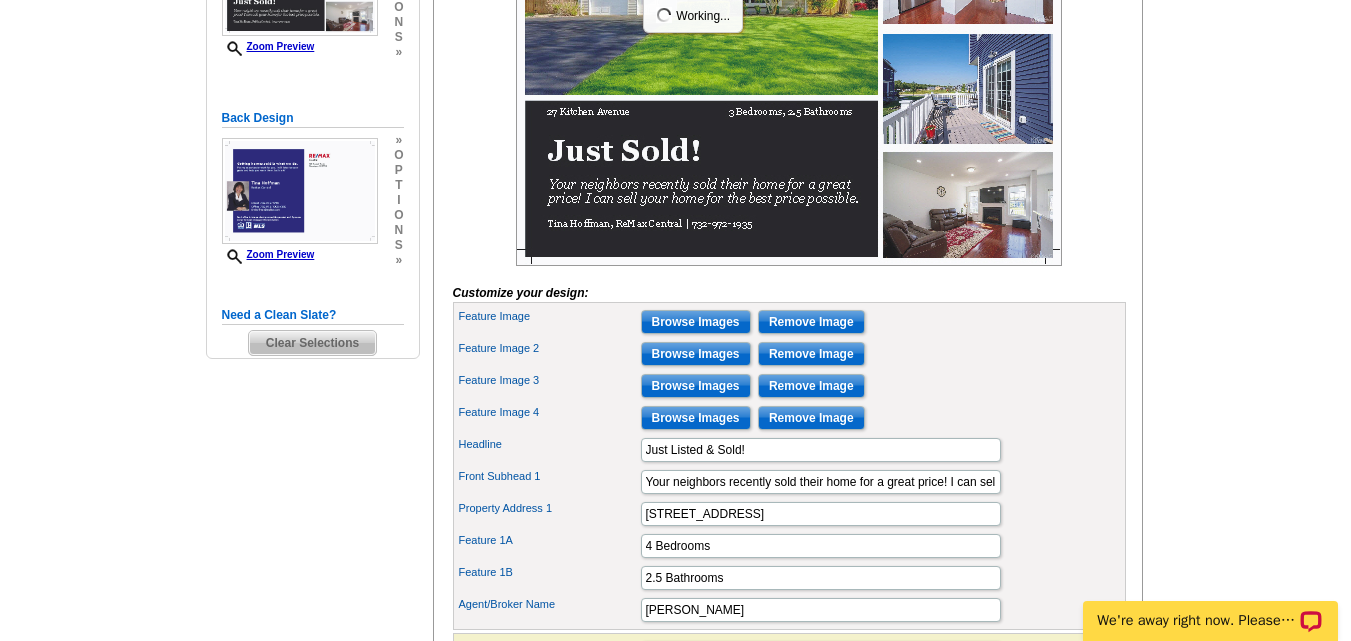 scroll, scrollTop: 440, scrollLeft: 0, axis: vertical 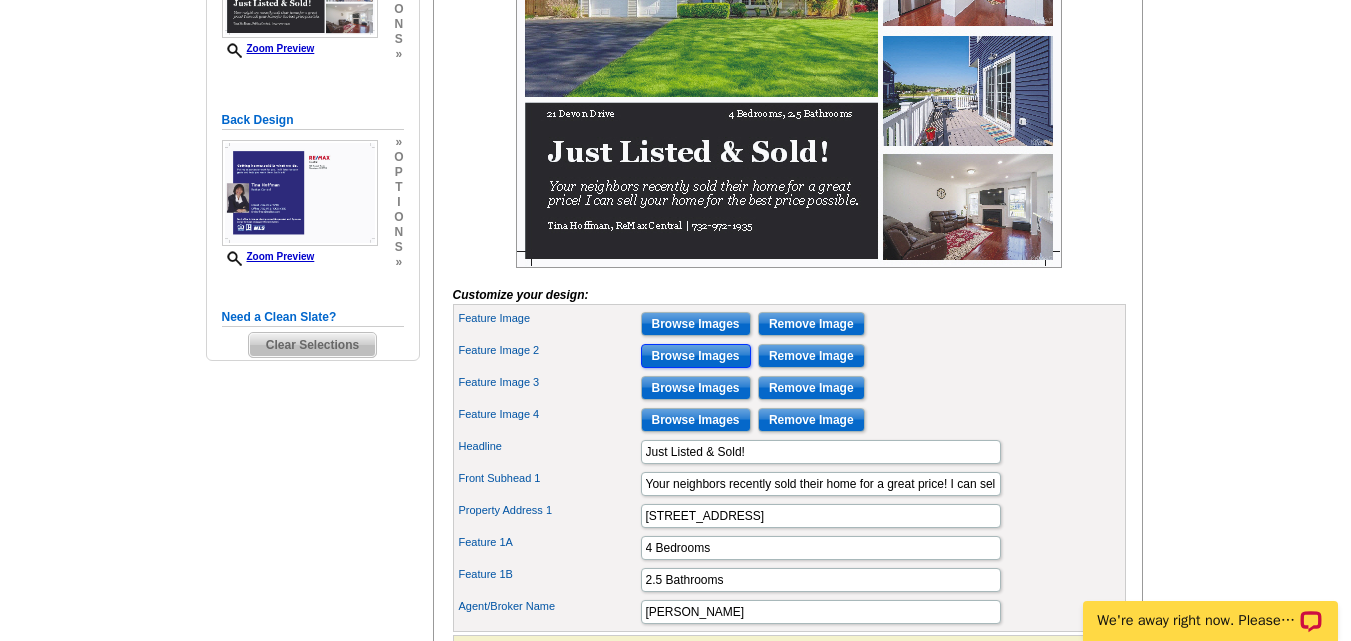 click on "Browse Images" at bounding box center [696, 356] 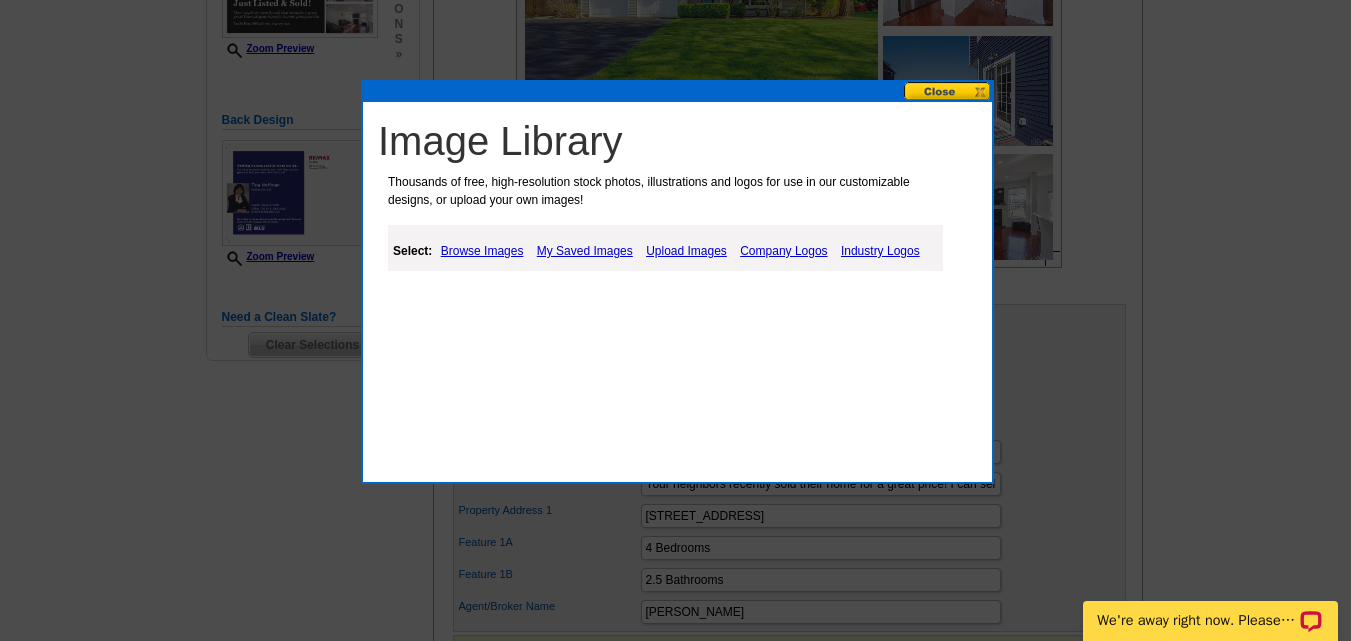 click on "My Saved Images" at bounding box center (585, 251) 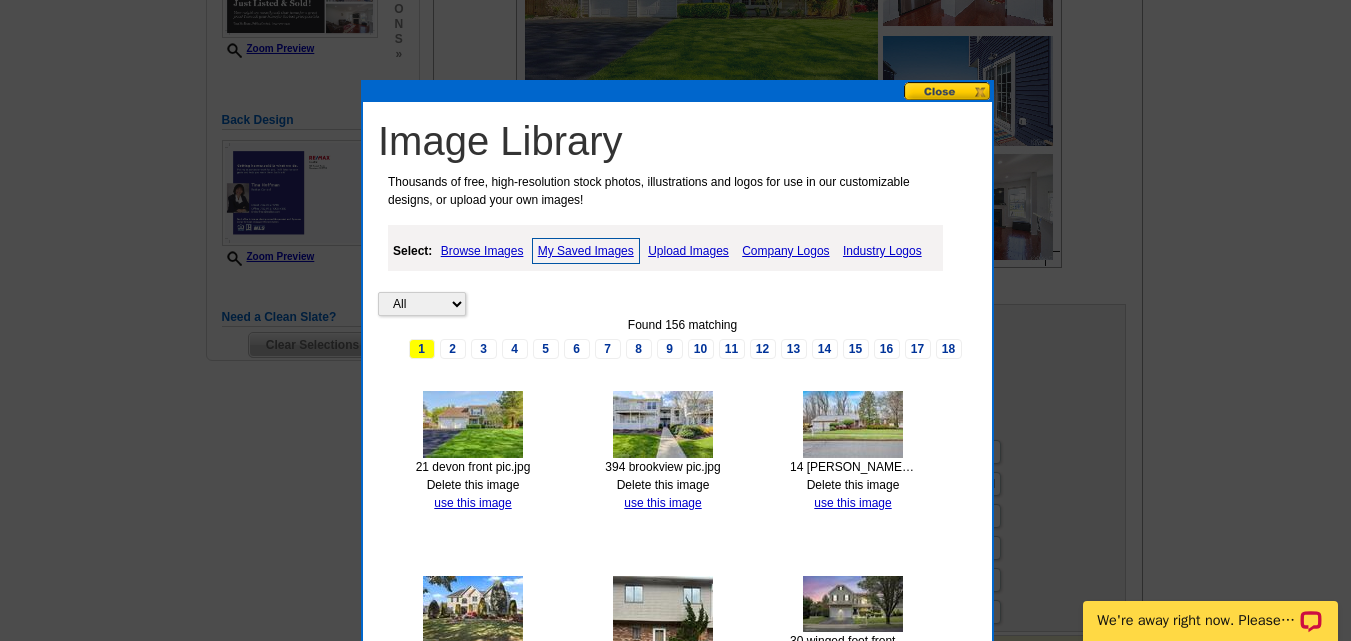 click on "Upload Images" at bounding box center (688, 251) 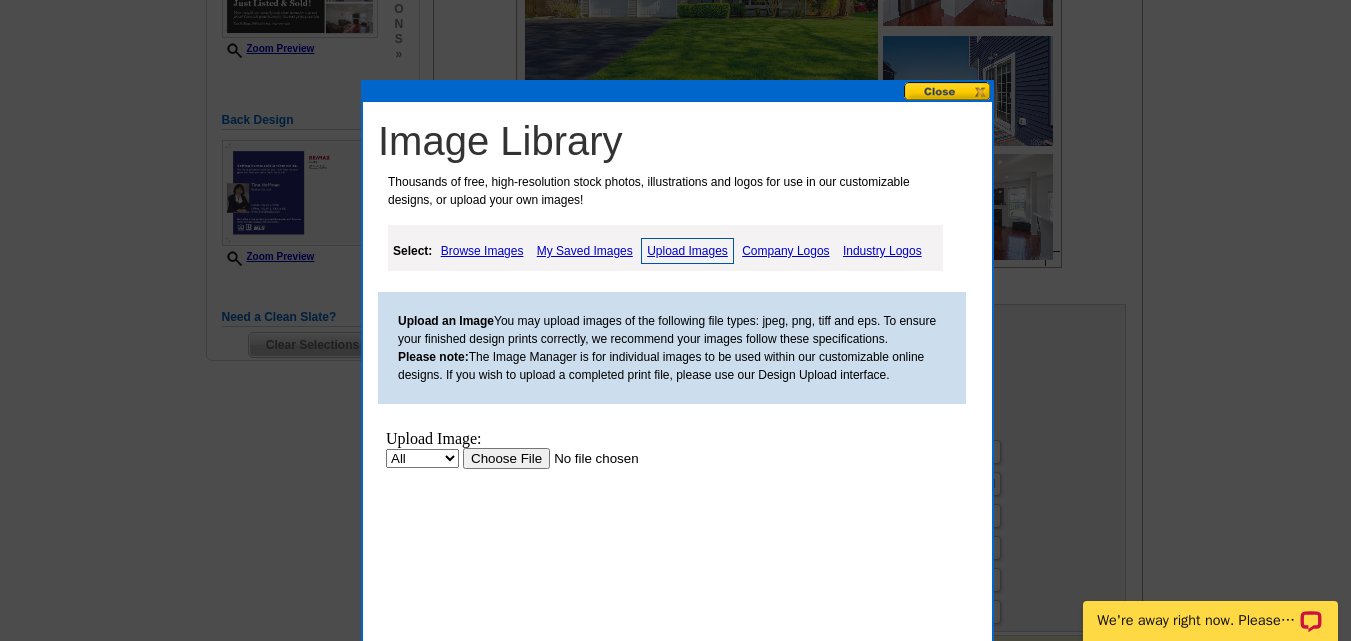 scroll, scrollTop: 0, scrollLeft: 0, axis: both 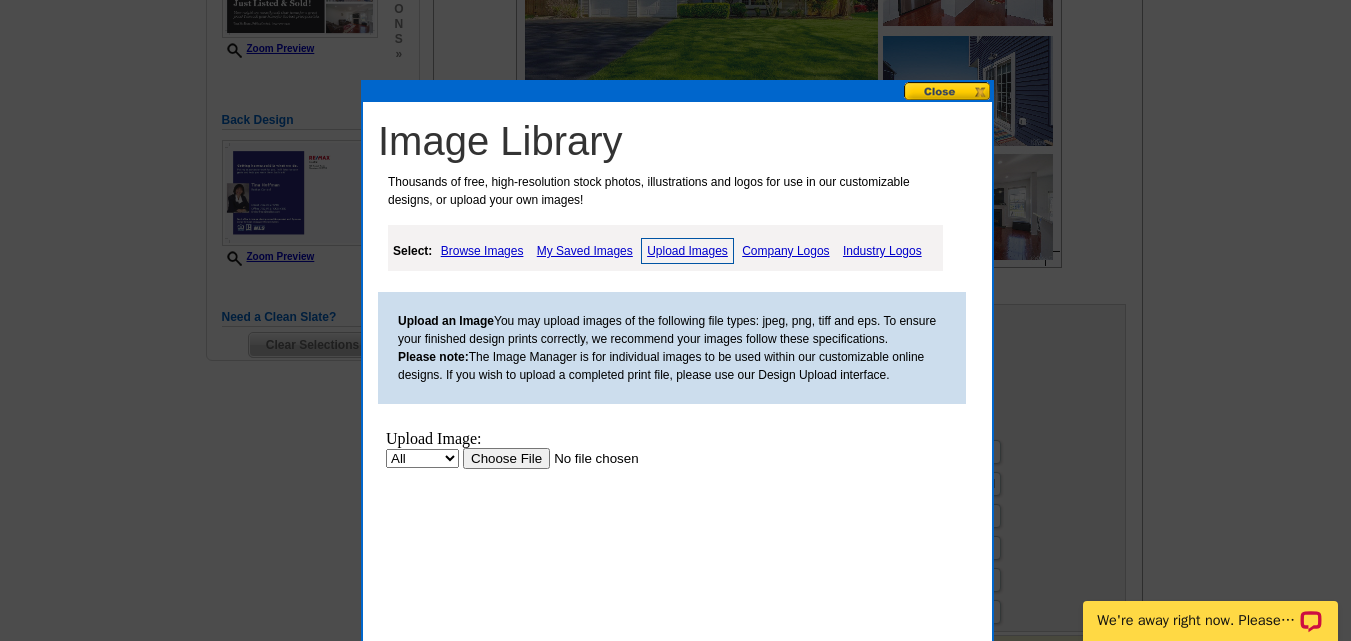 click at bounding box center (589, 458) 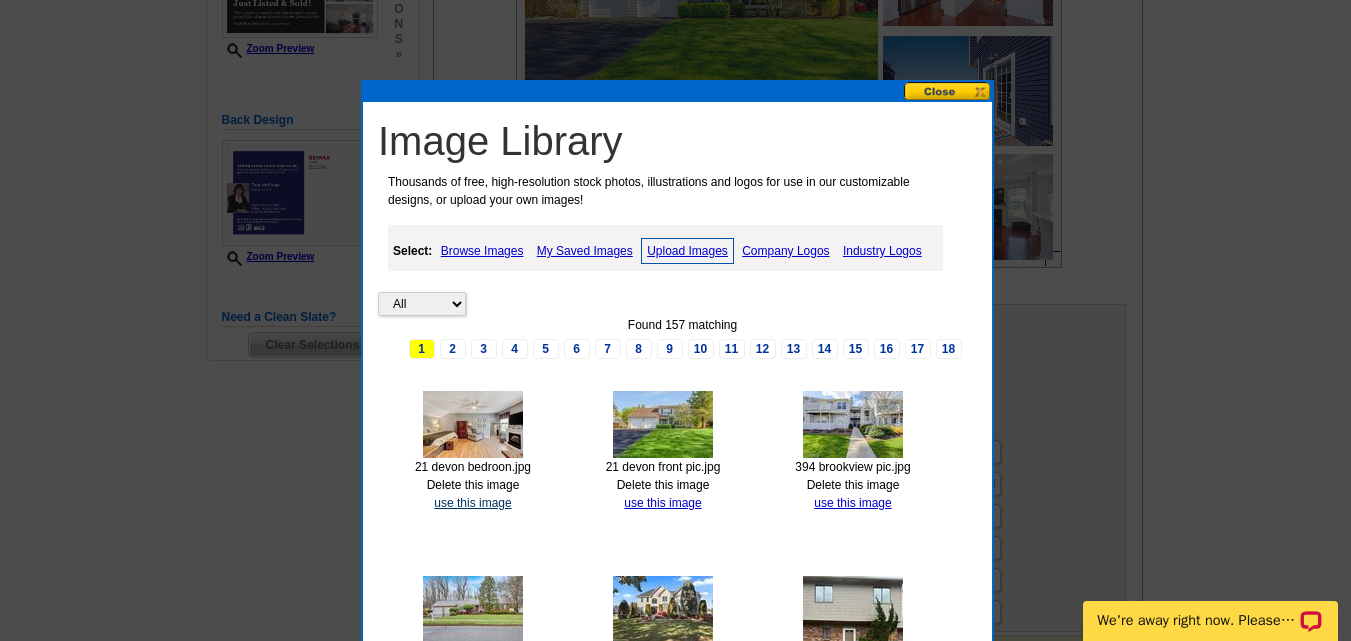 click on "use this image" at bounding box center [472, 503] 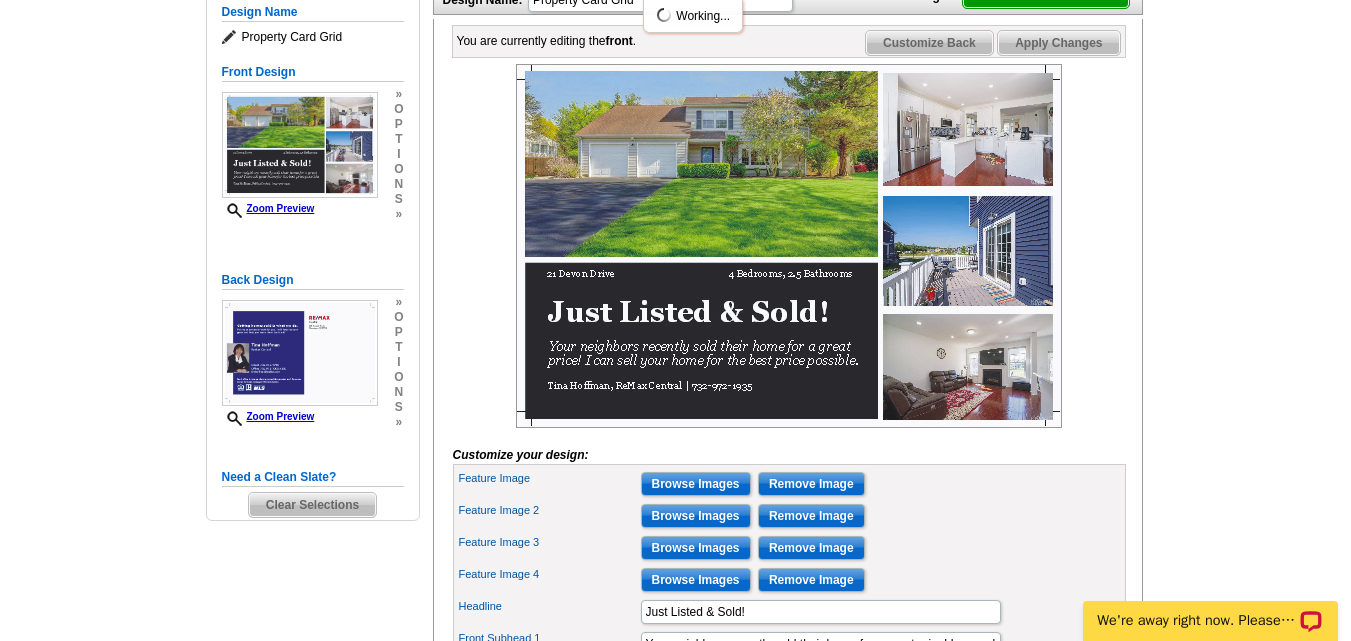 scroll, scrollTop: 320, scrollLeft: 0, axis: vertical 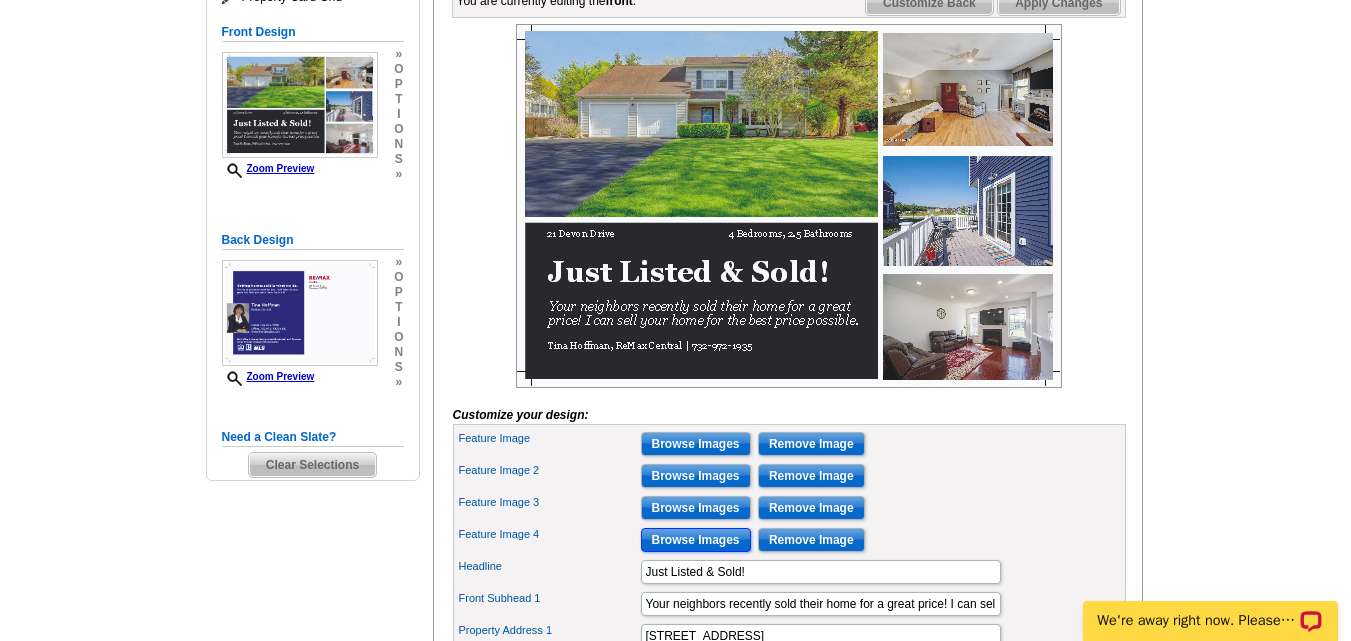 click on "Browse Images" at bounding box center (696, 540) 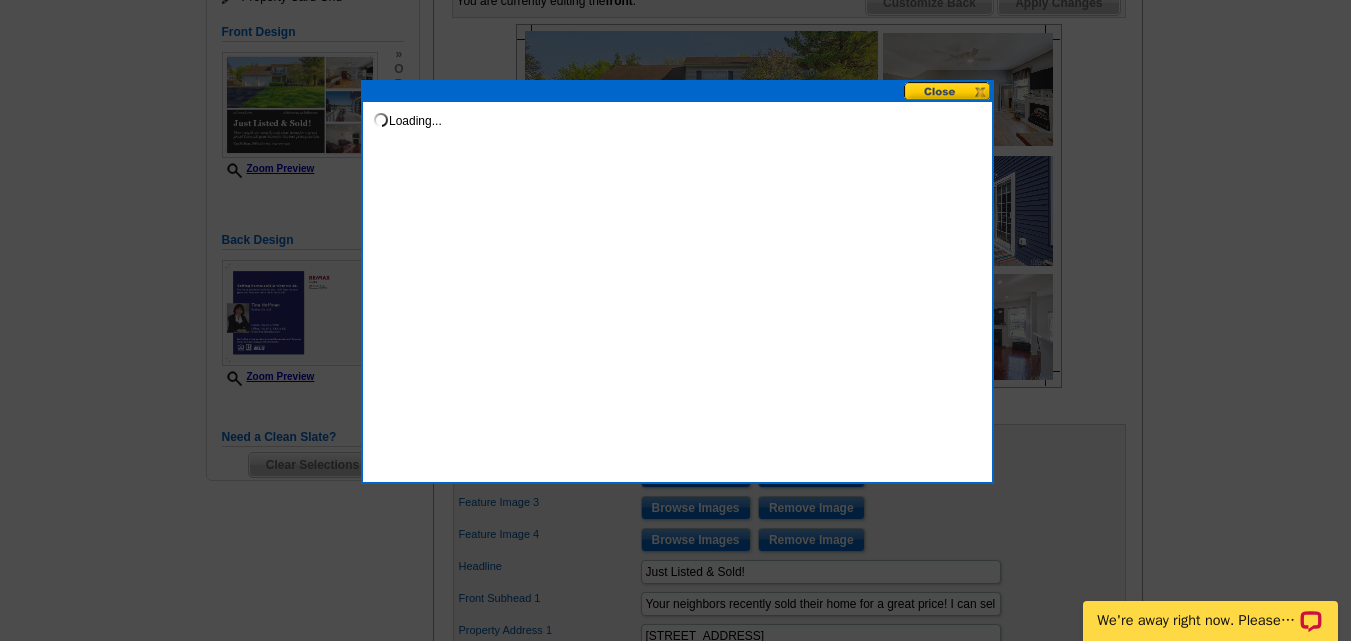 click at bounding box center (675, 160) 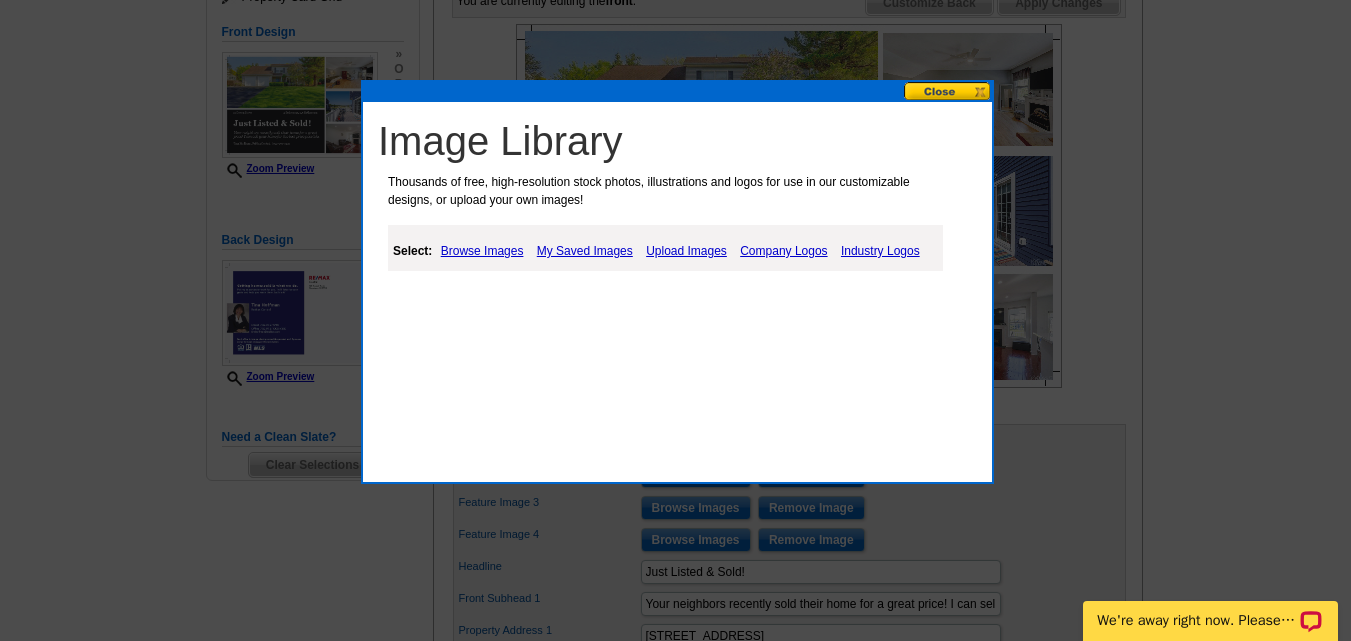 click on "My Saved Images" at bounding box center (585, 251) 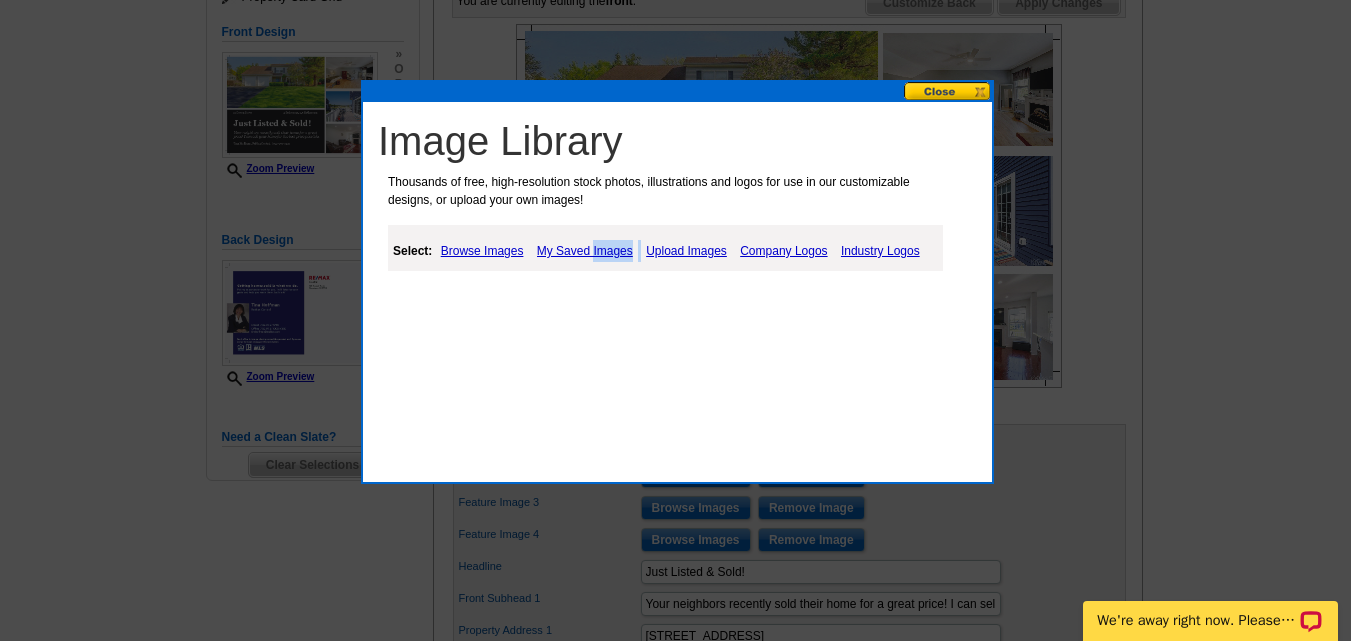 click on "My Saved Images" at bounding box center (585, 251) 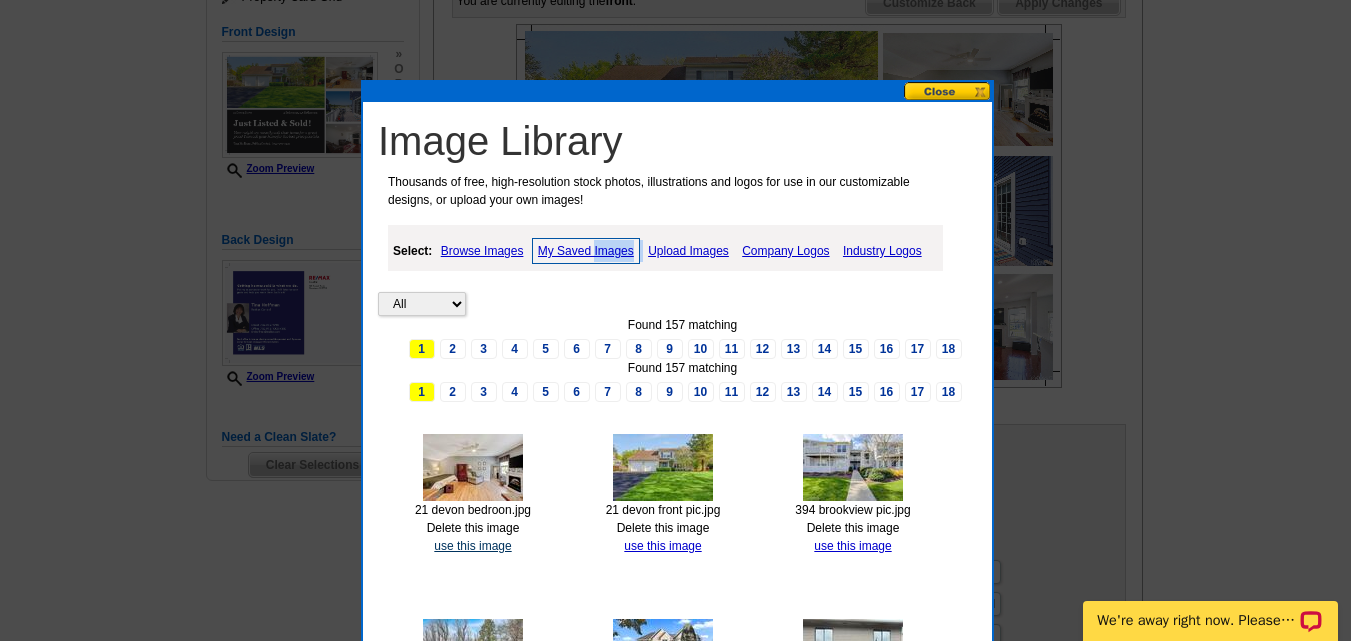 click on "use this image" at bounding box center (472, 546) 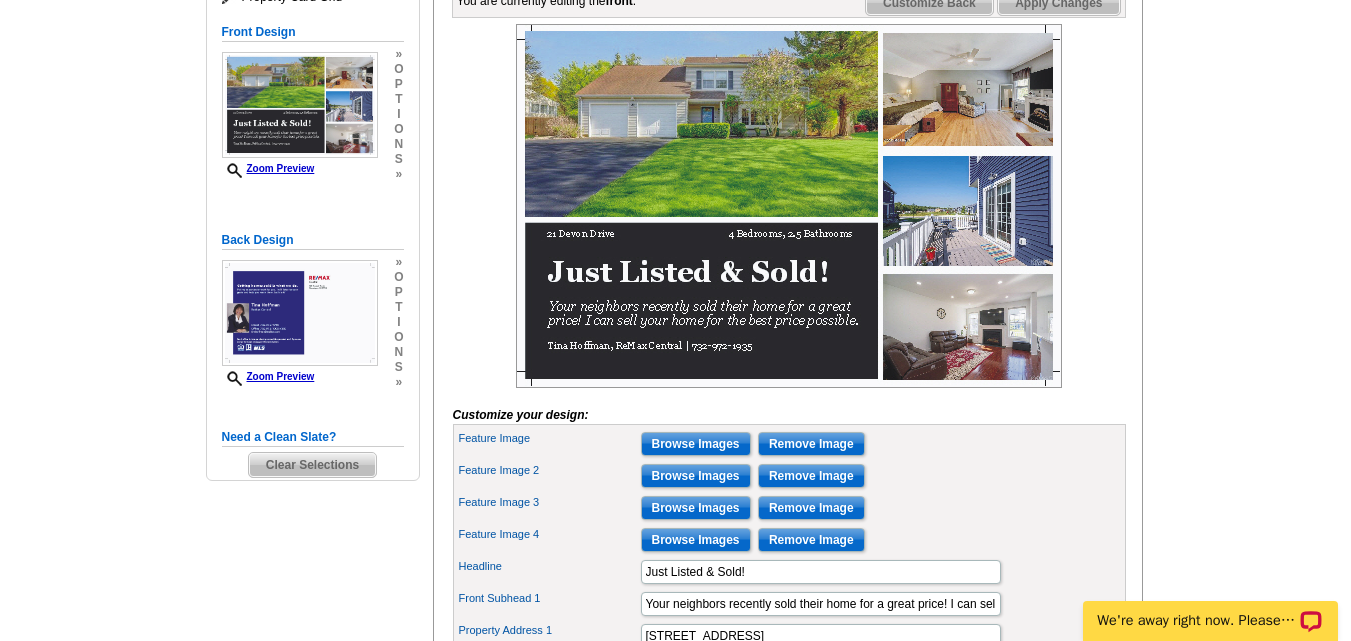 scroll, scrollTop: 0, scrollLeft: 0, axis: both 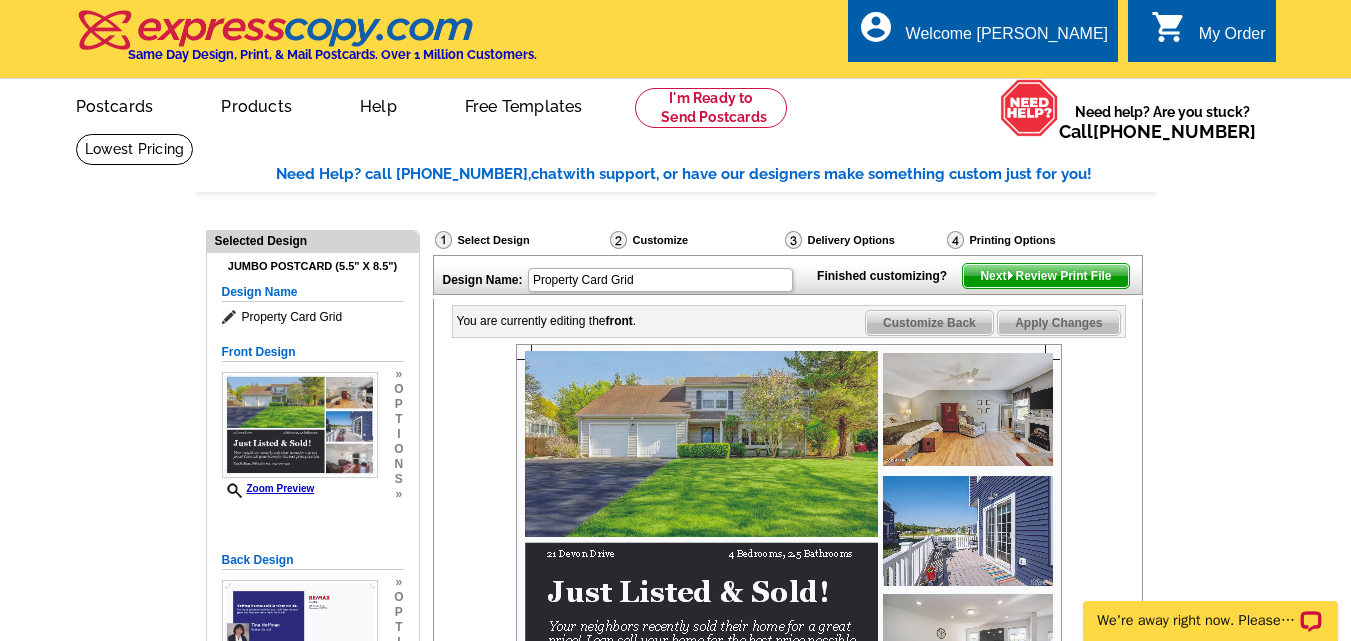 click at bounding box center (789, 526) 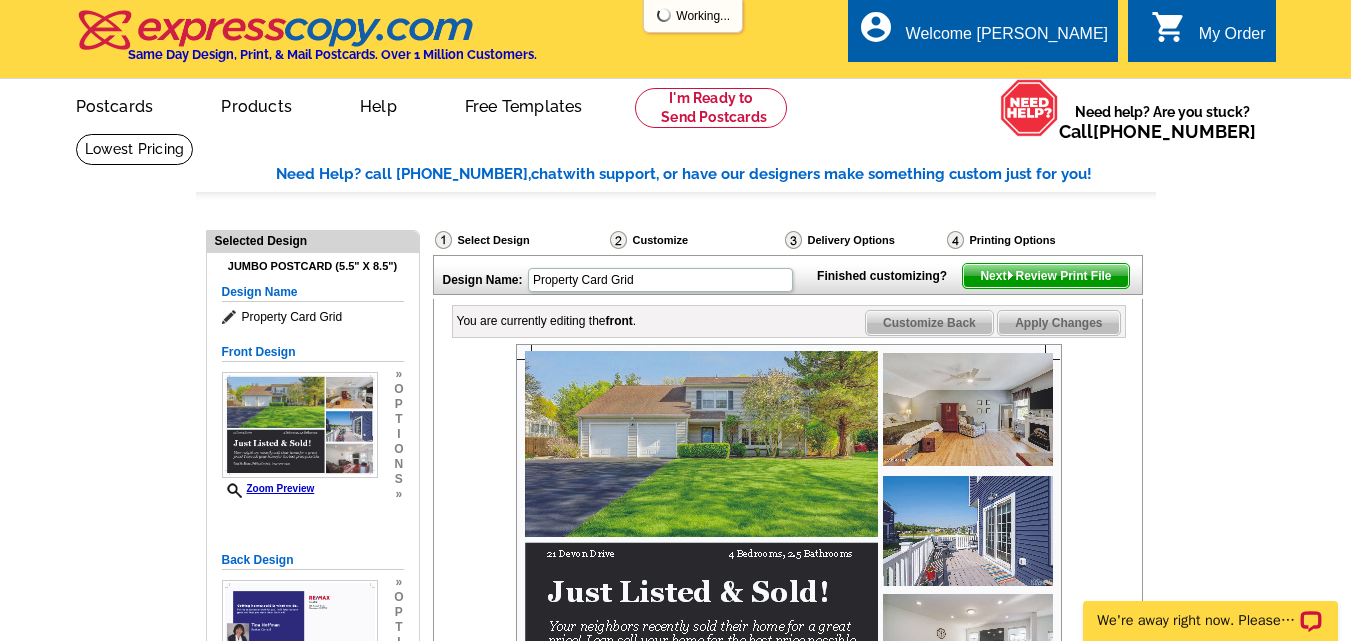 click on "Need Help? call 800-260-5887,  chat  with support, or have our designers make something custom just for you!
Got it, no need for the selection guide next time.
Show Results
Selected Design
Jumbo Postcard (5.5" x 8.5")
Design Name
Property Card Grid
Front Design
Zoom Preview
»
o
p
t
i
o
n
s
»
»" at bounding box center (675, 721) 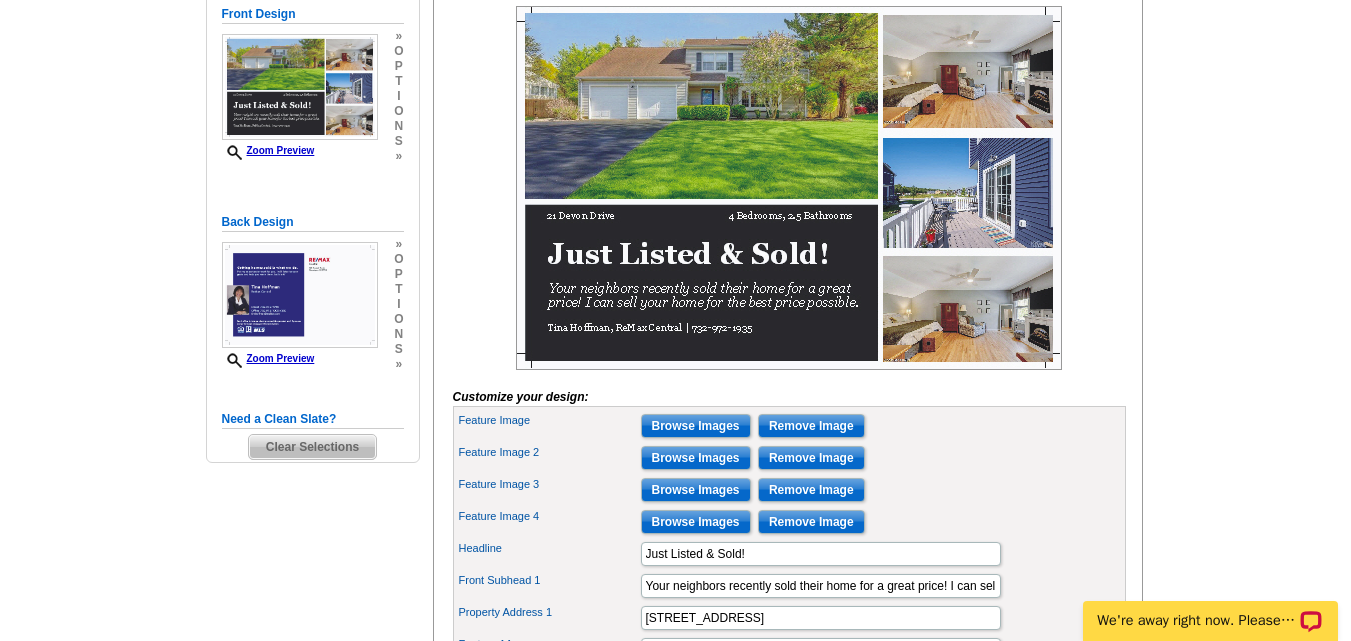 scroll, scrollTop: 332, scrollLeft: 0, axis: vertical 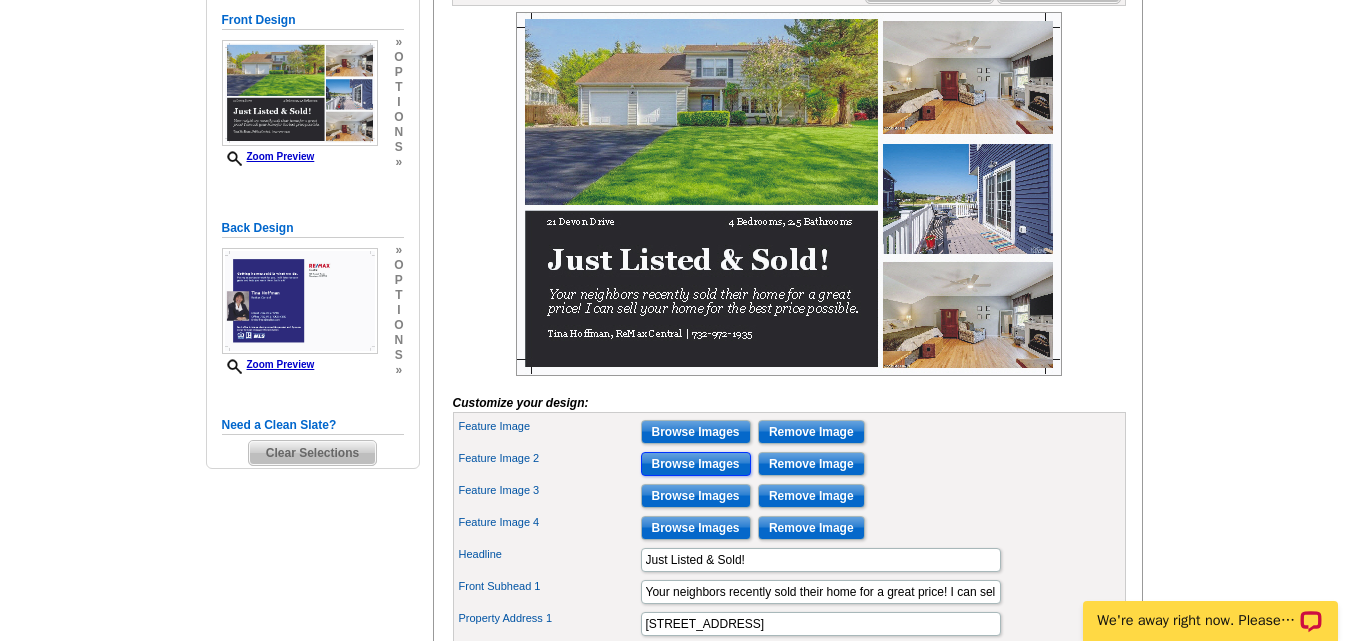 click on "Browse Images" at bounding box center (696, 464) 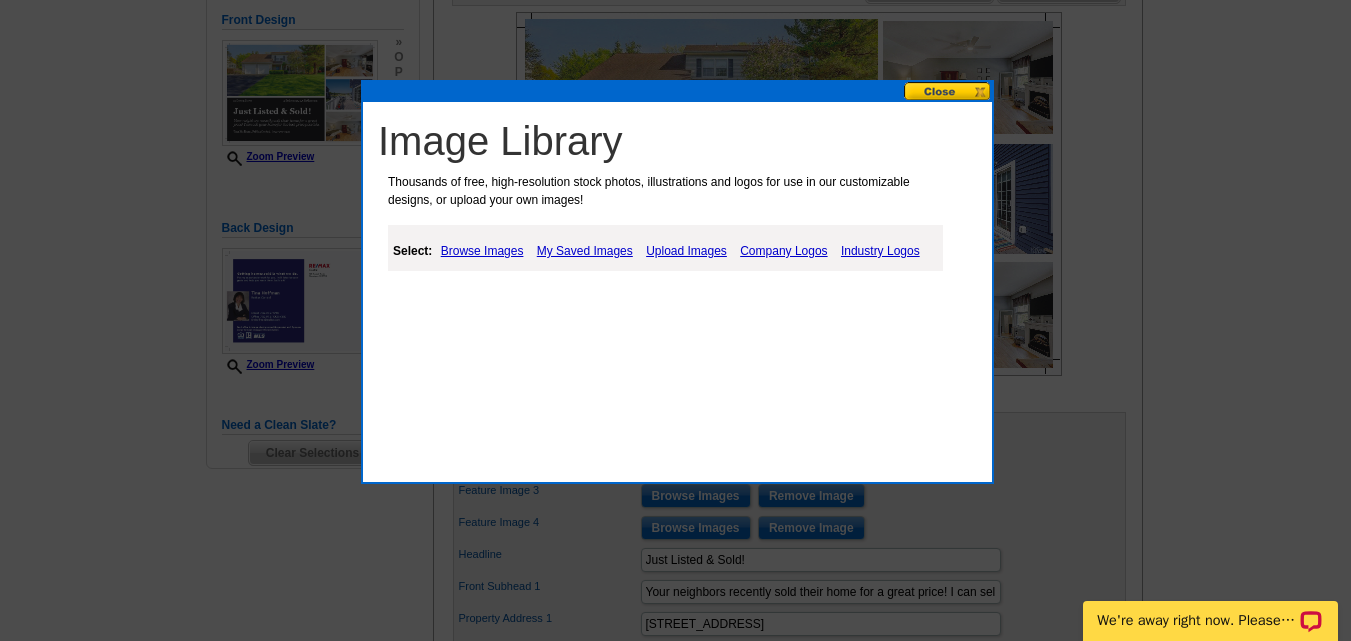click on "Upload Images" at bounding box center [686, 251] 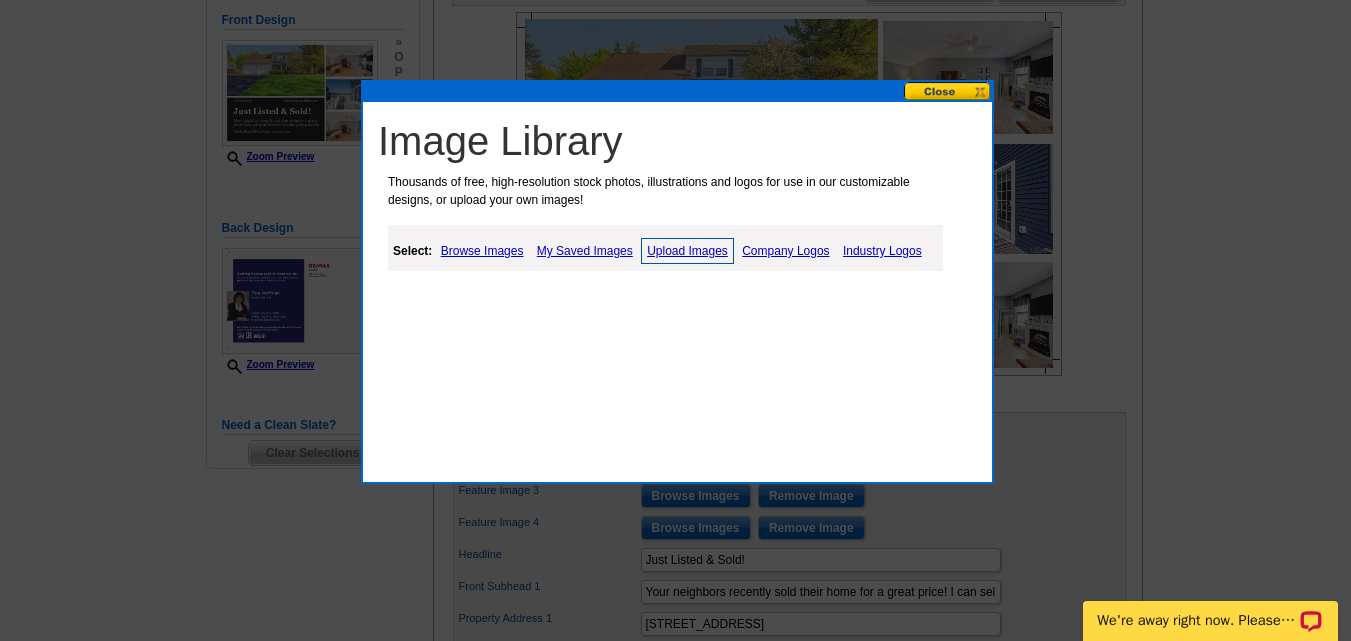 click on "Upload Images" at bounding box center [687, 251] 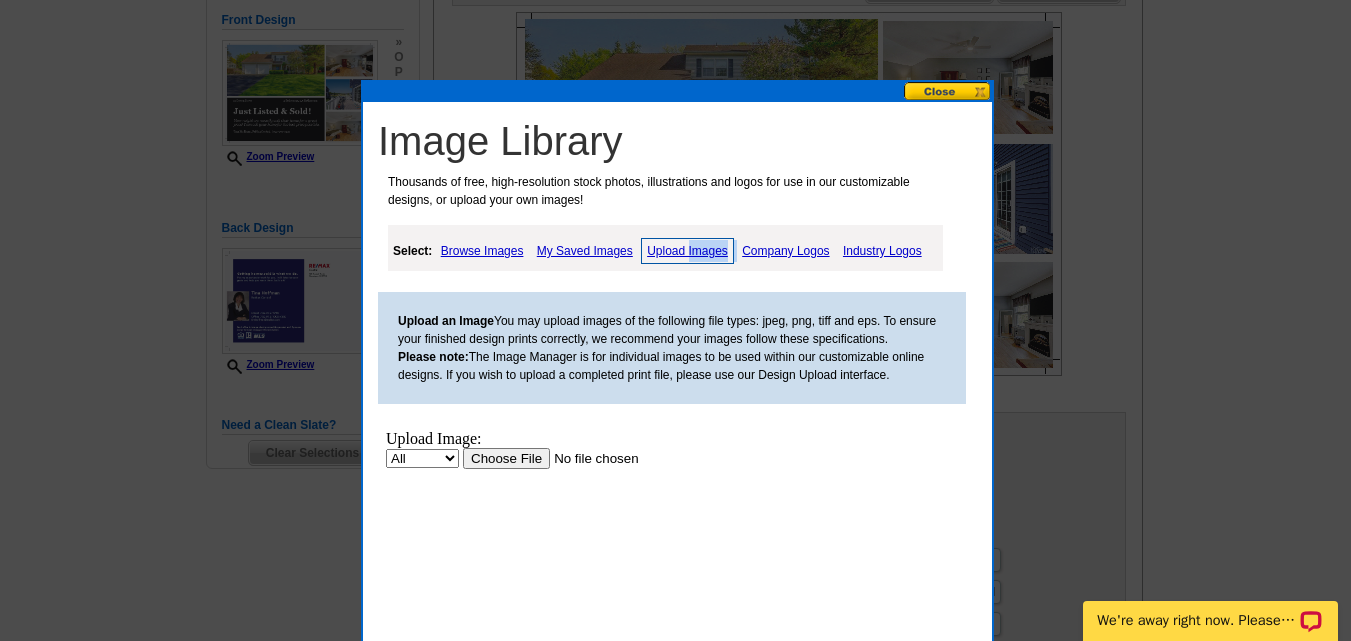 scroll, scrollTop: 0, scrollLeft: 0, axis: both 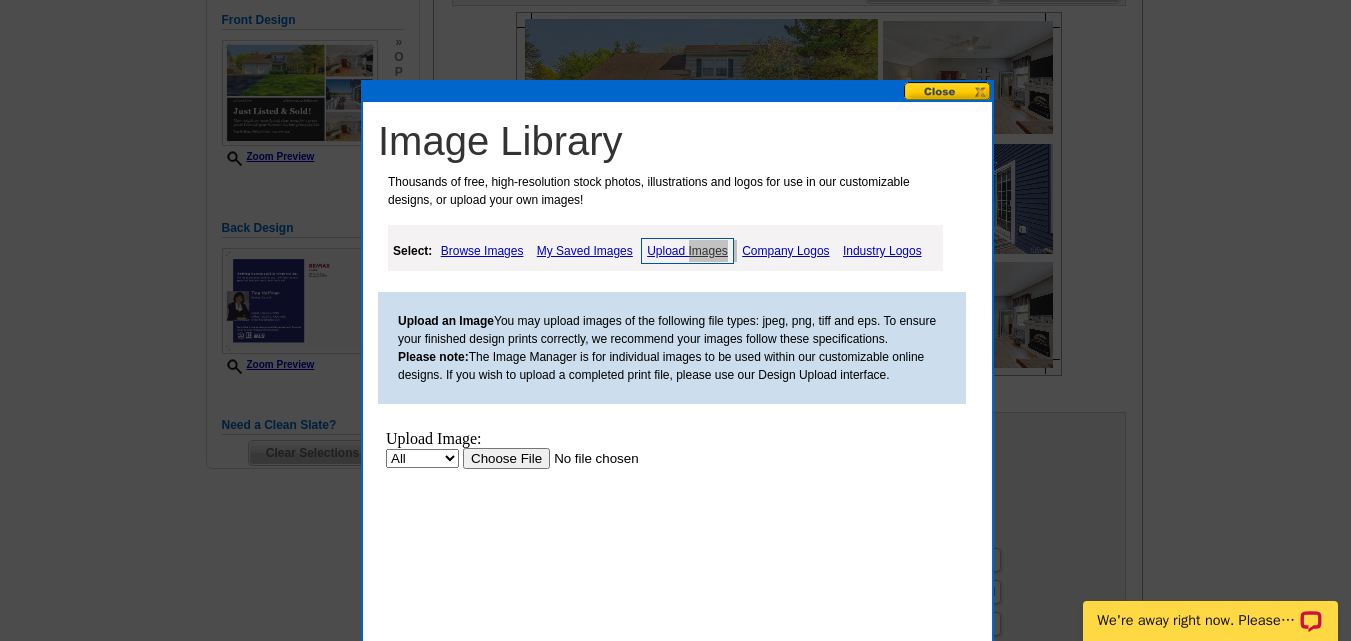 click at bounding box center [589, 458] 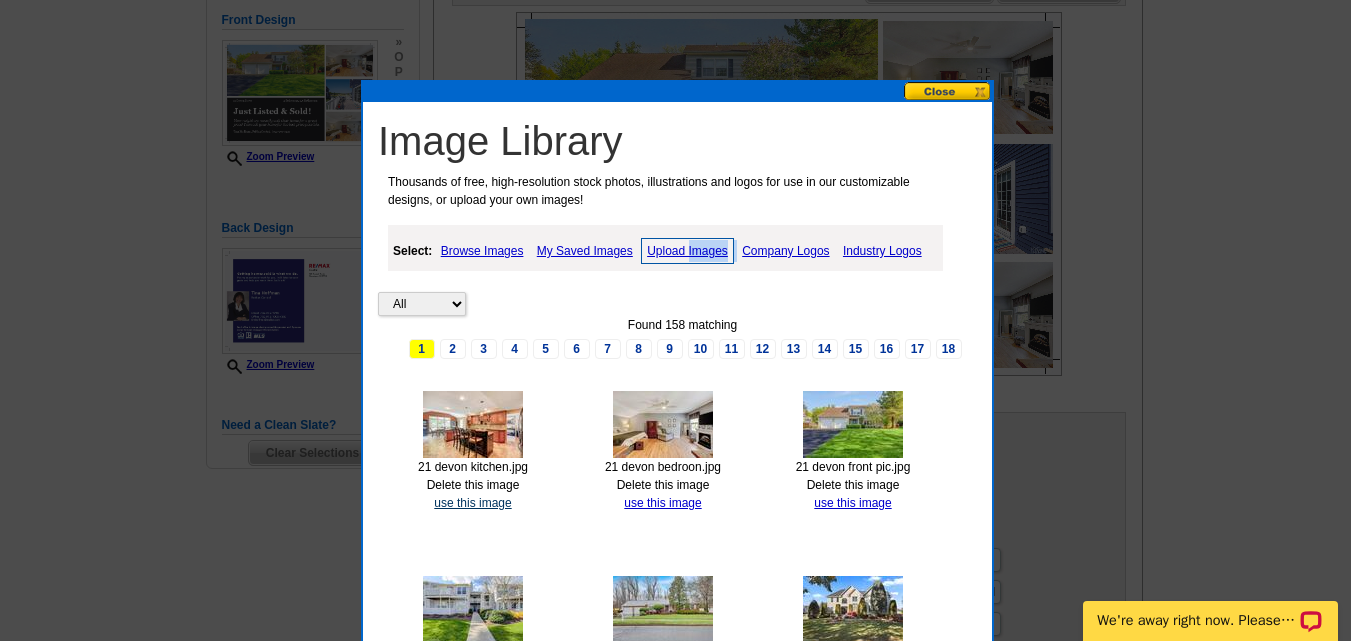 click on "use this image" at bounding box center [472, 503] 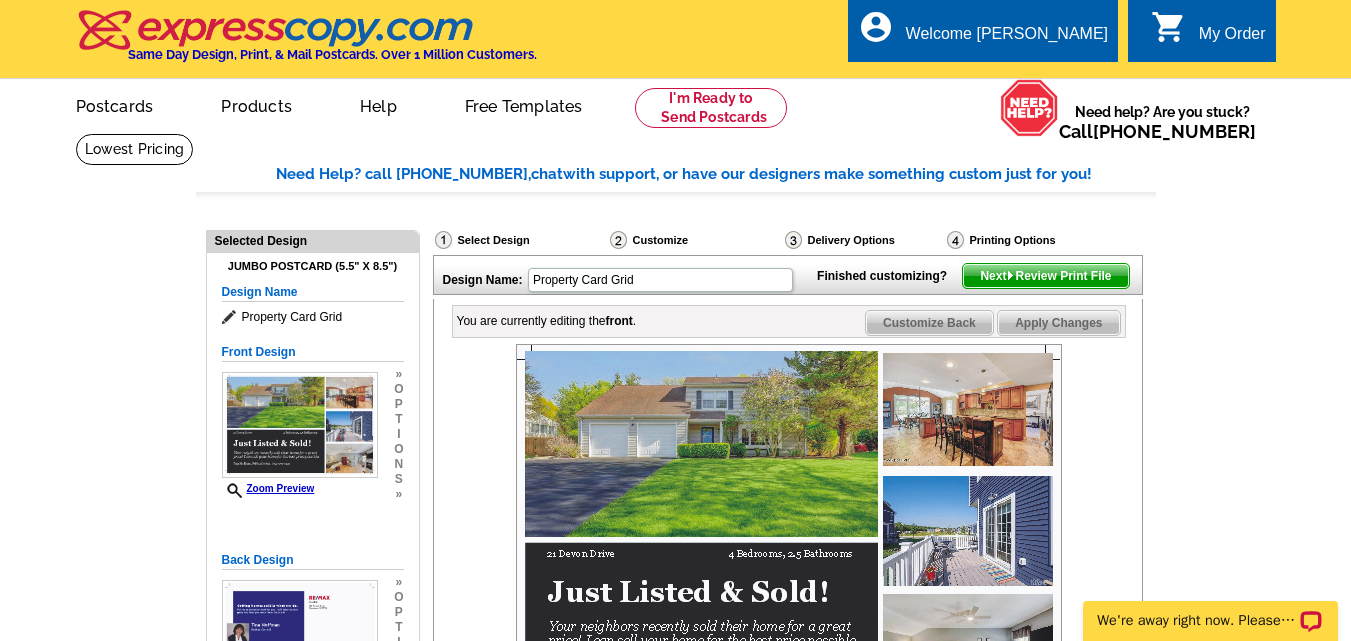 click at bounding box center (789, 526) 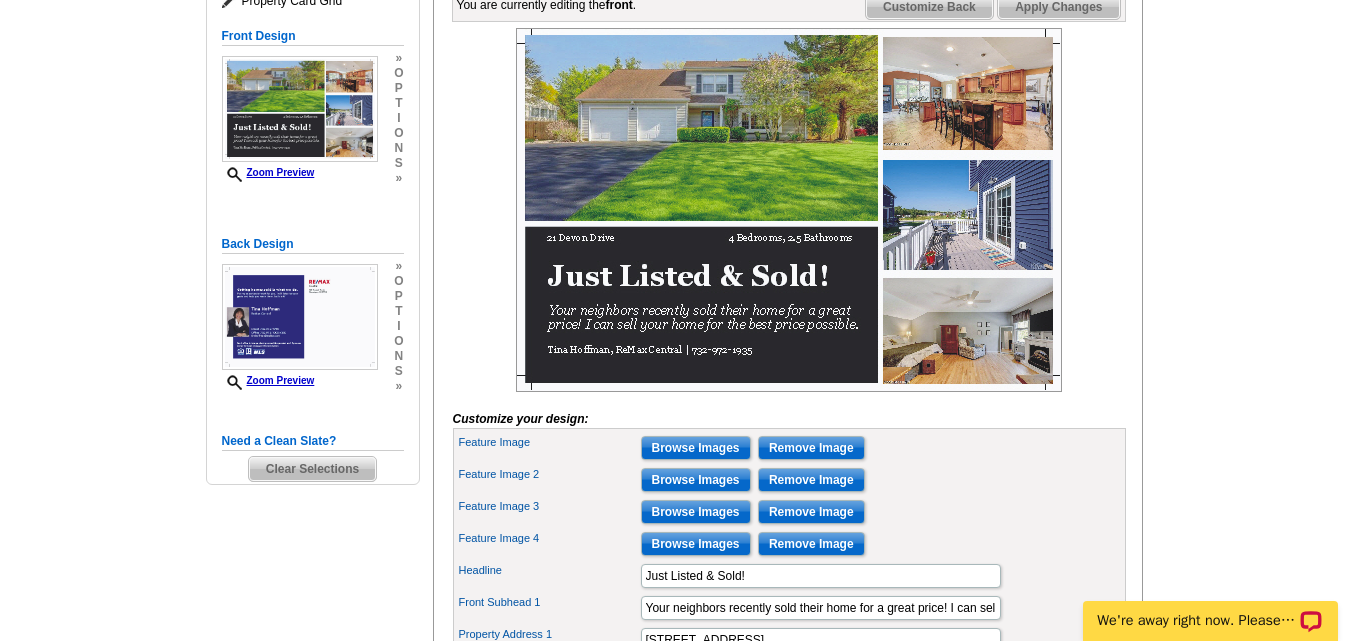 scroll, scrollTop: 322, scrollLeft: 0, axis: vertical 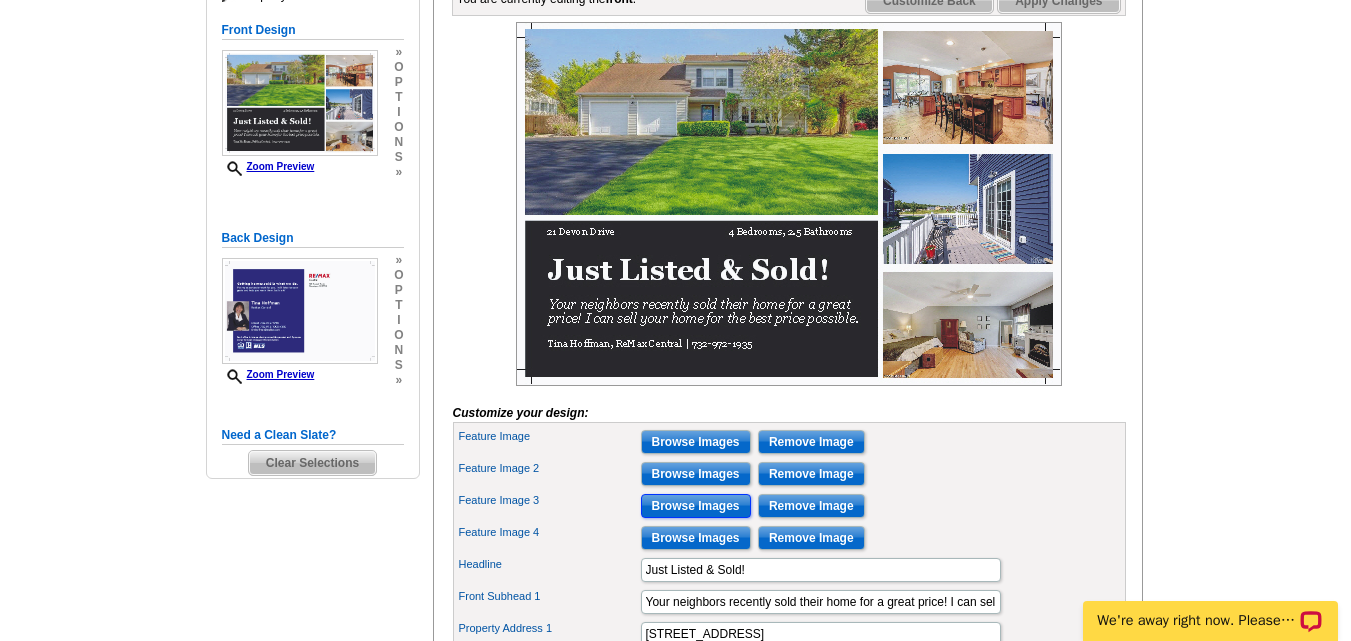 click on "Browse Images" at bounding box center [696, 506] 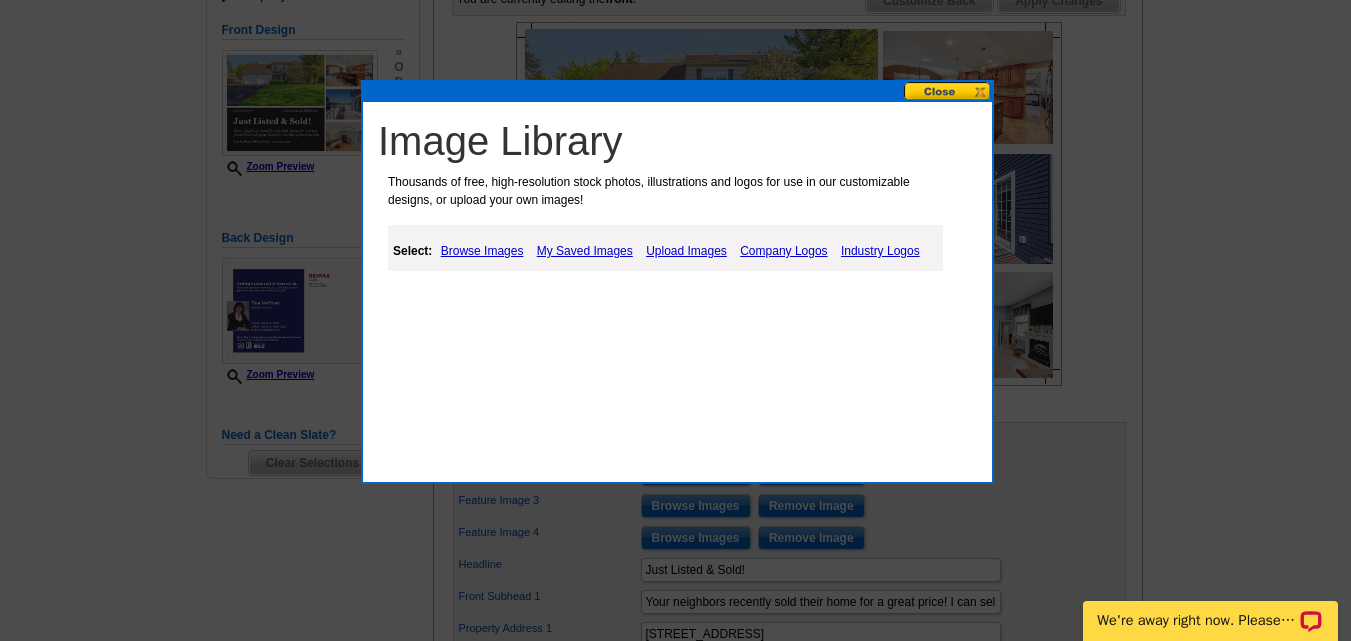click on "Upload Images" at bounding box center [686, 251] 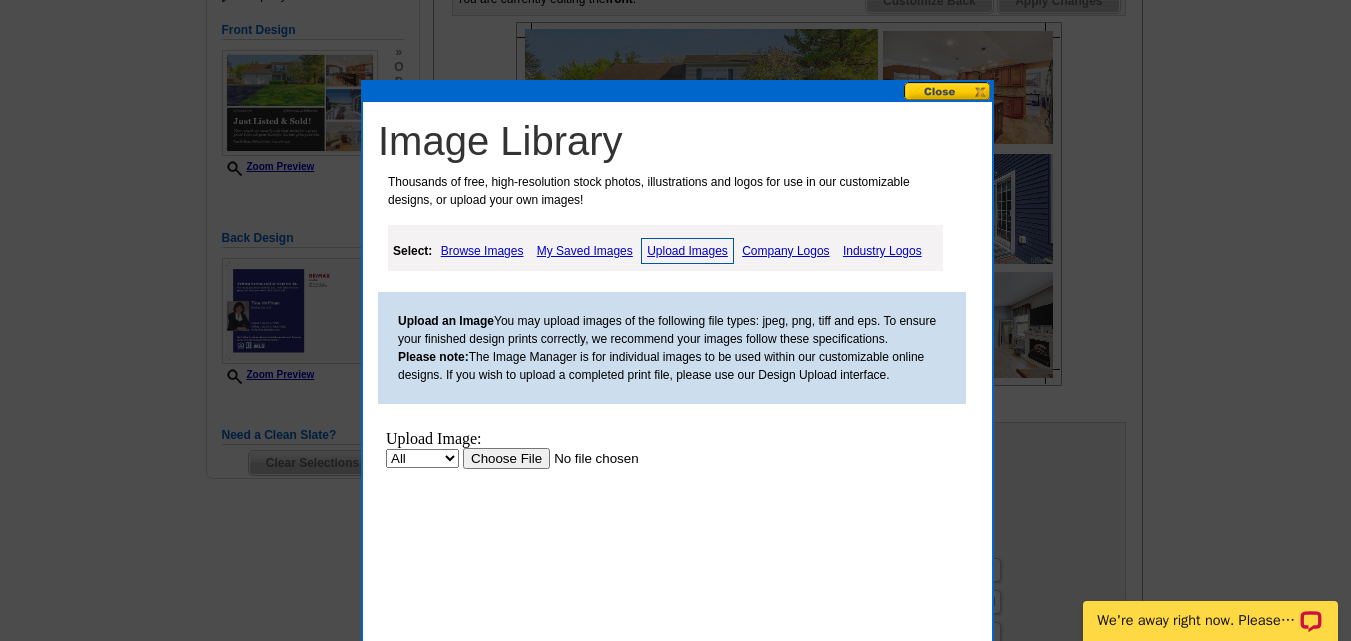 scroll, scrollTop: 0, scrollLeft: 0, axis: both 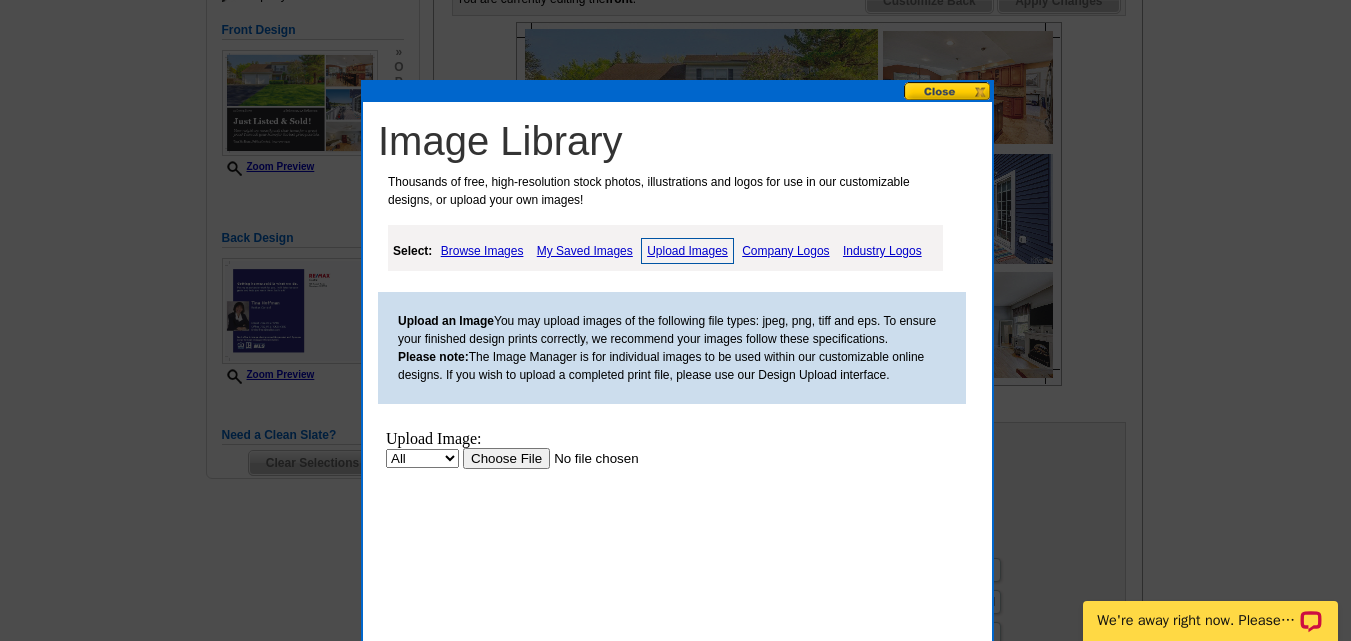 click at bounding box center [589, 458] 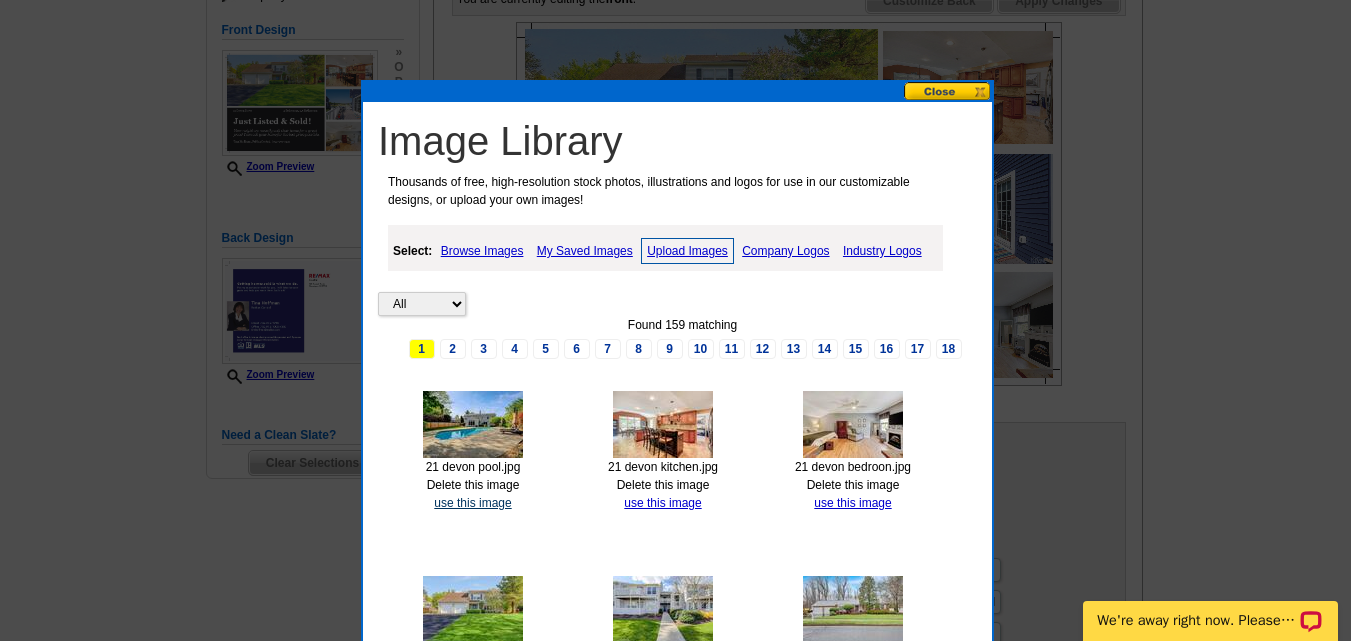 click on "use this image" at bounding box center [472, 503] 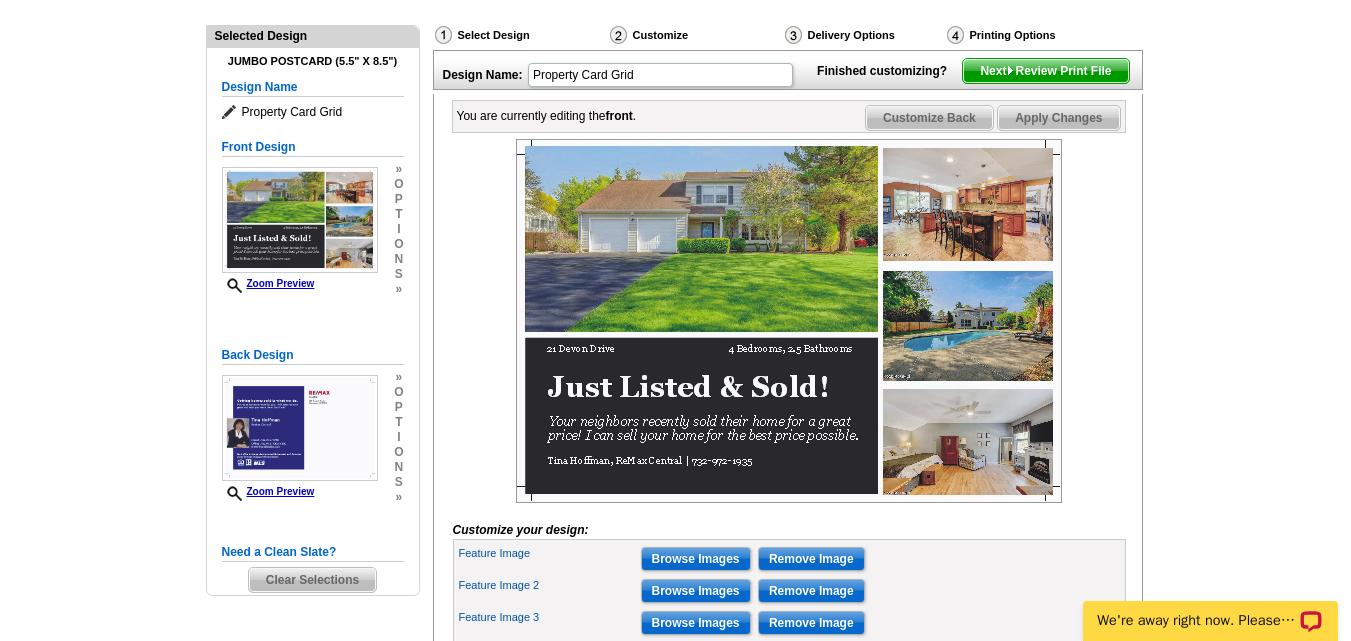 scroll, scrollTop: 200, scrollLeft: 0, axis: vertical 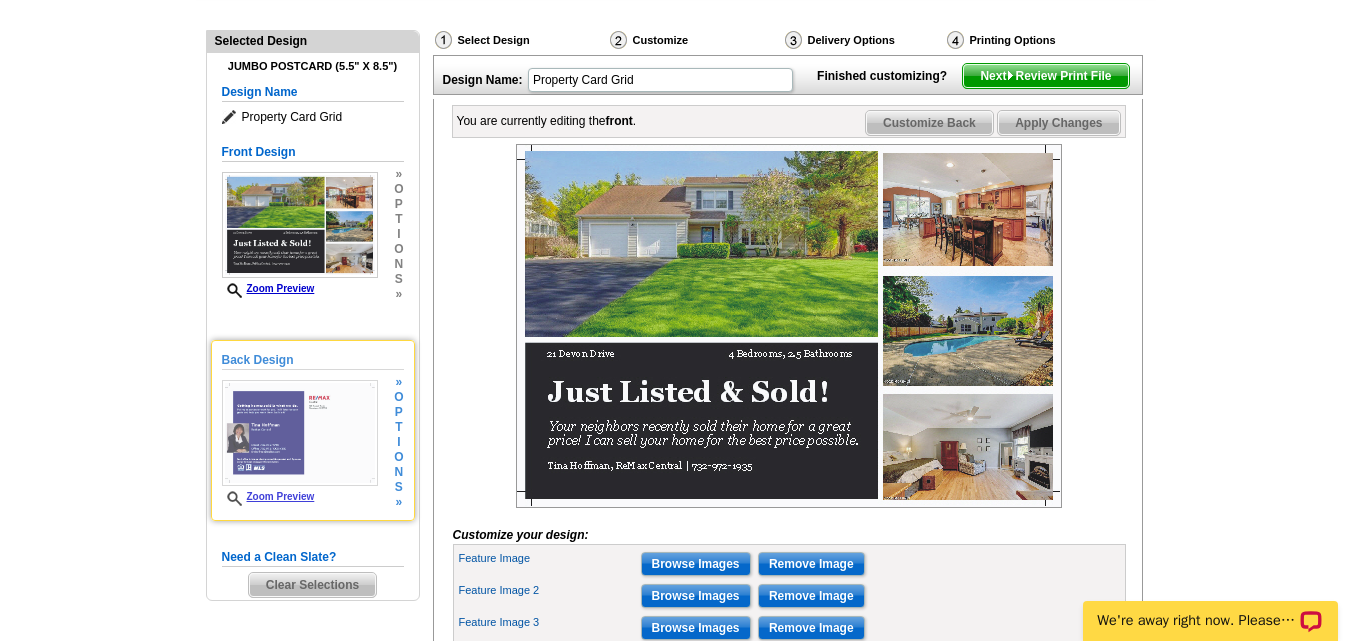 click at bounding box center [300, 433] 